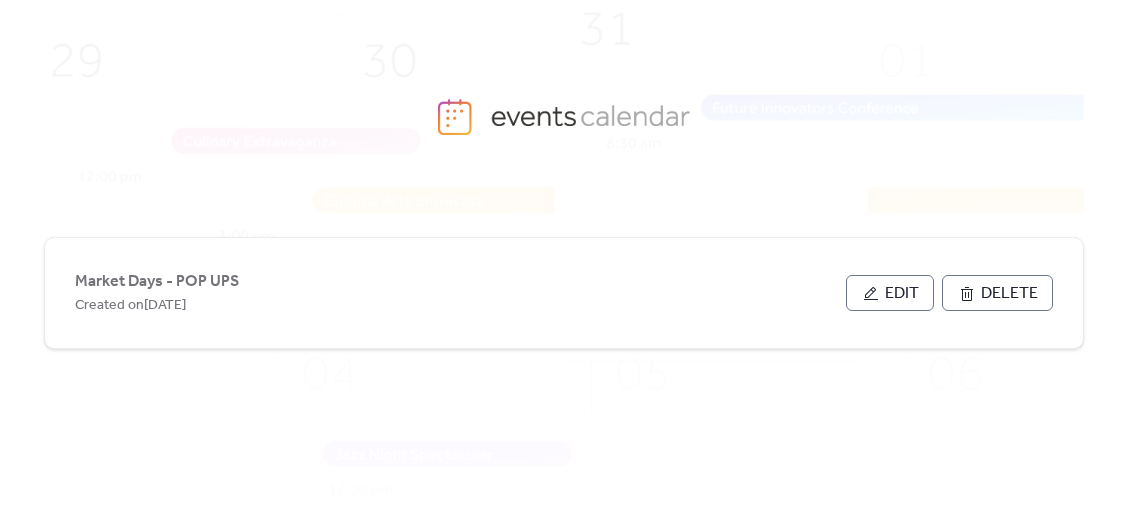 scroll, scrollTop: 0, scrollLeft: 0, axis: both 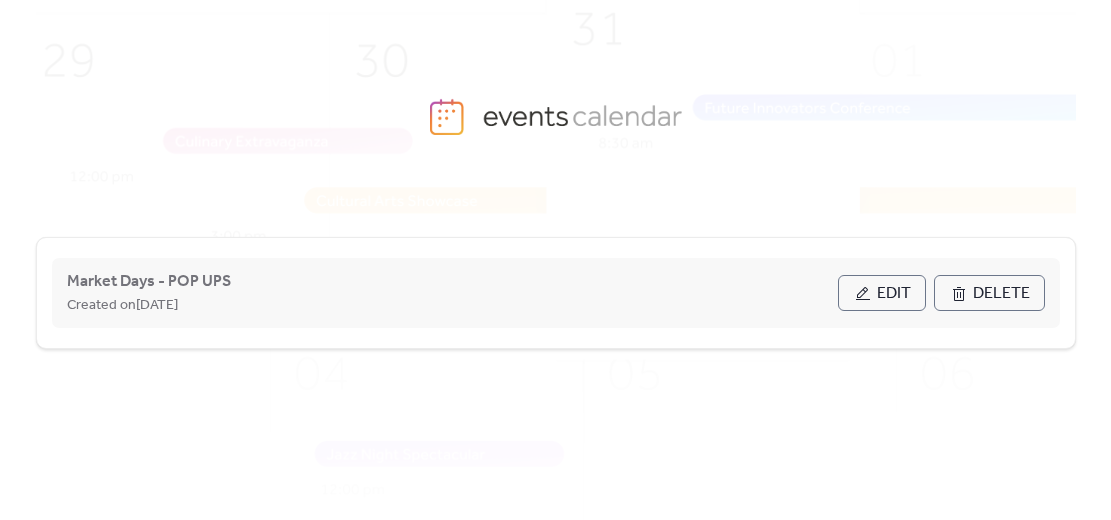 click on "Edit" at bounding box center (894, 294) 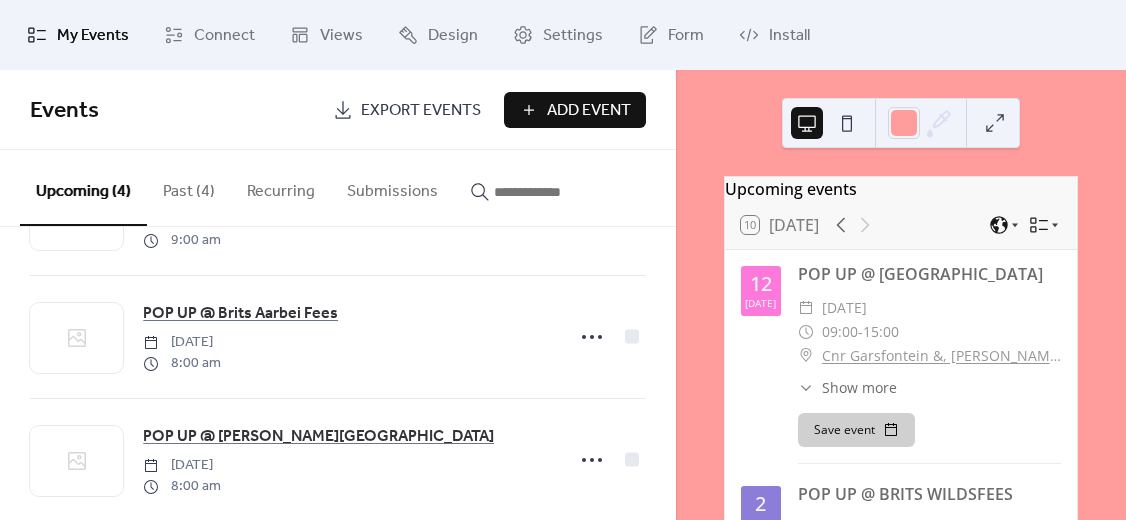 scroll, scrollTop: 262, scrollLeft: 0, axis: vertical 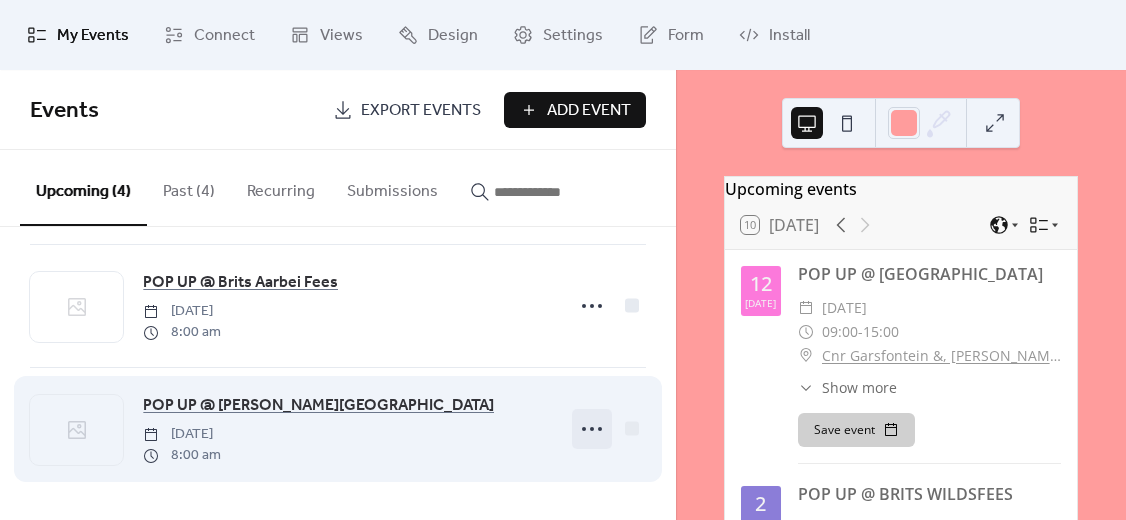 click 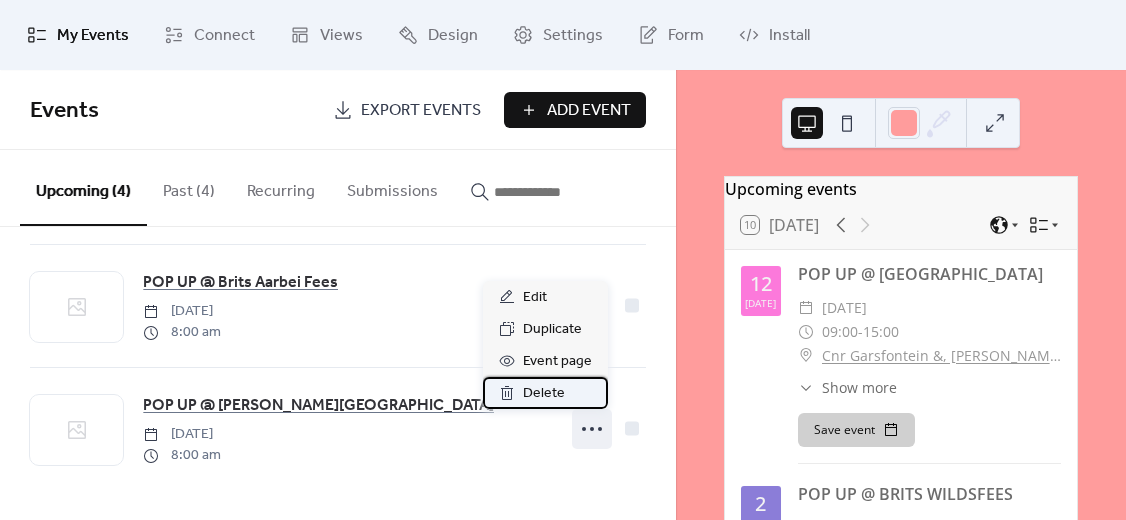click on "Delete" at bounding box center [544, 394] 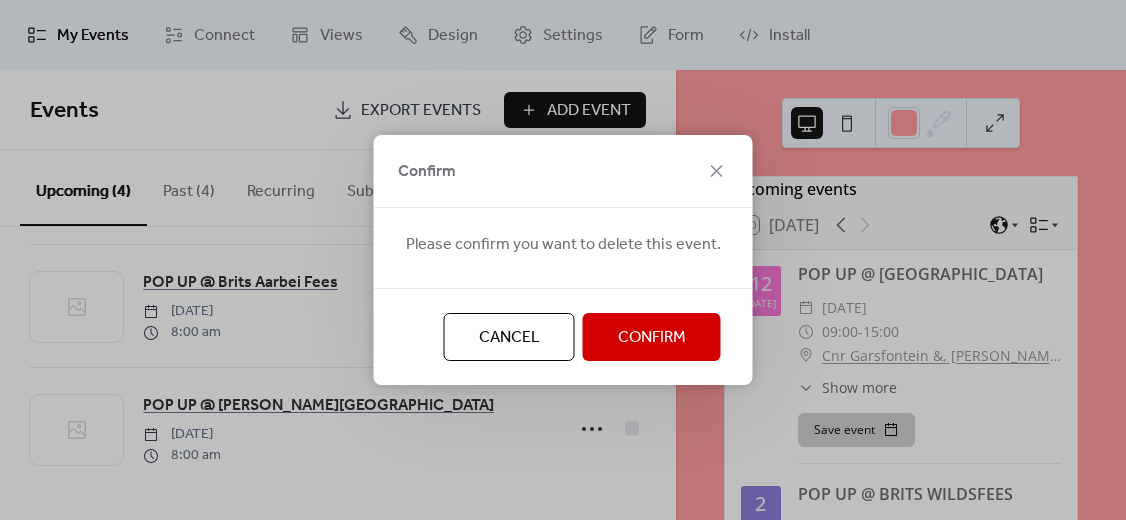 click on "Confirm" at bounding box center [652, 338] 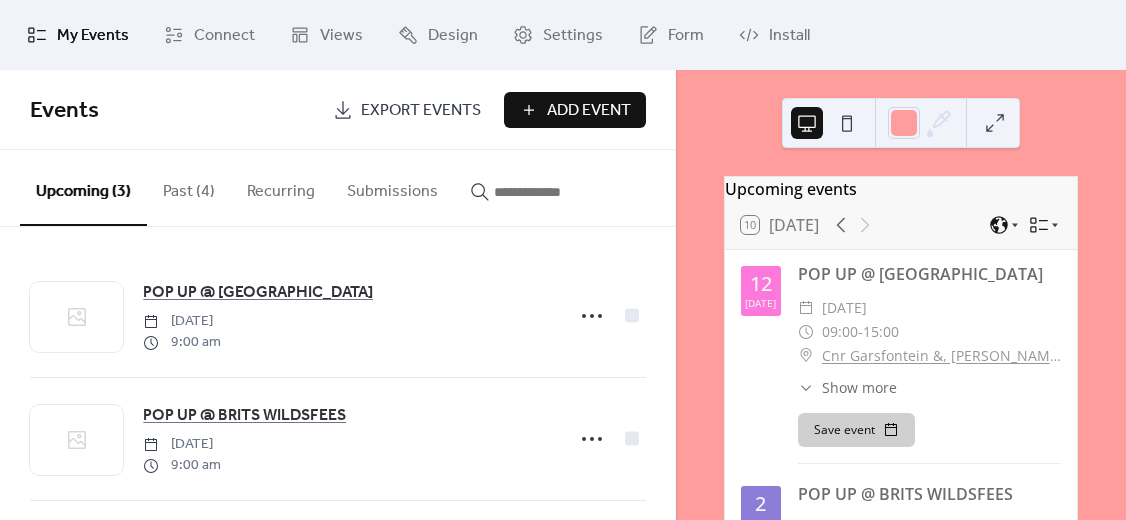 scroll, scrollTop: 0, scrollLeft: 0, axis: both 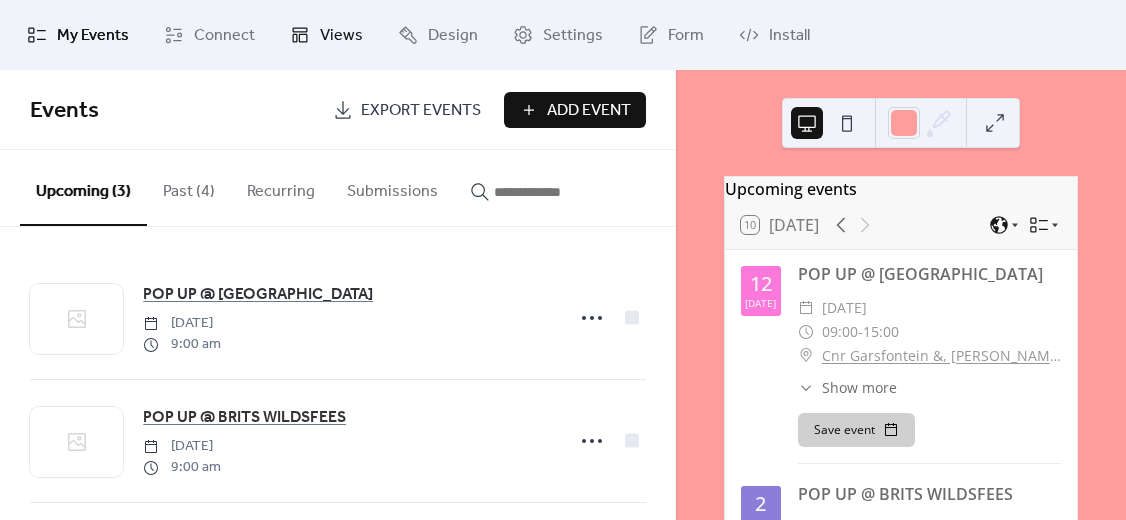 click on "Views" at bounding box center (341, 36) 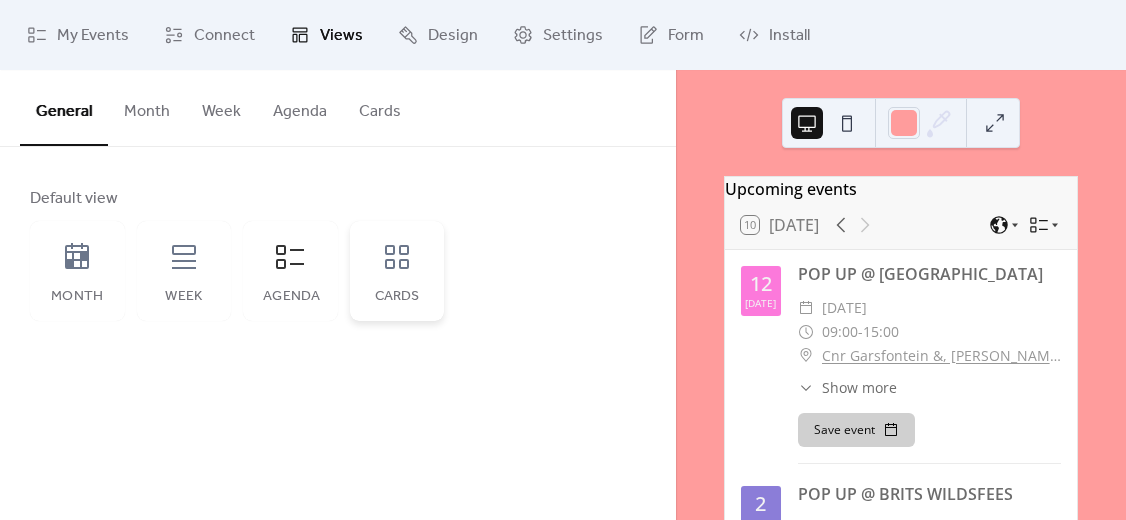 click 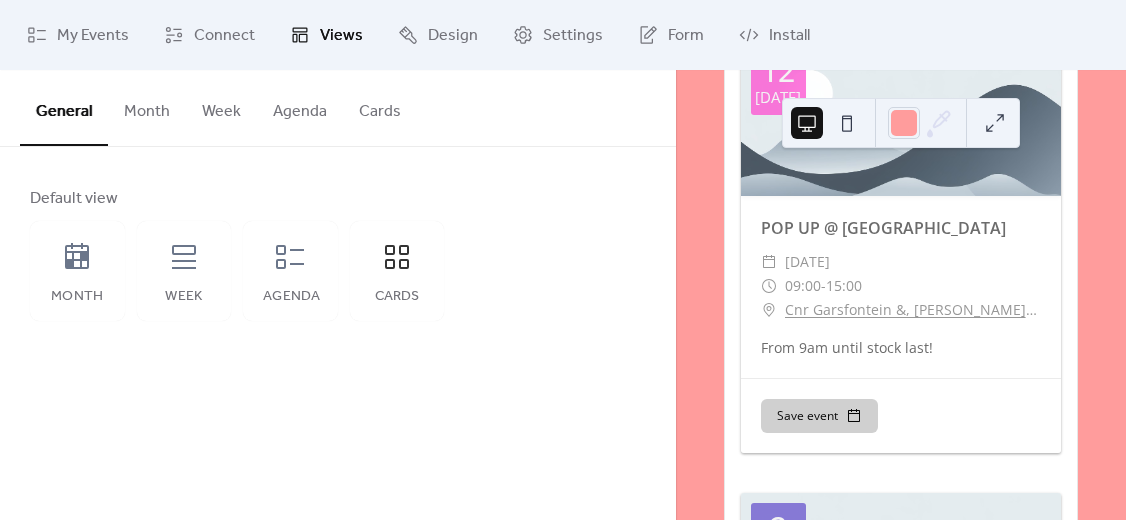 scroll, scrollTop: 300, scrollLeft: 0, axis: vertical 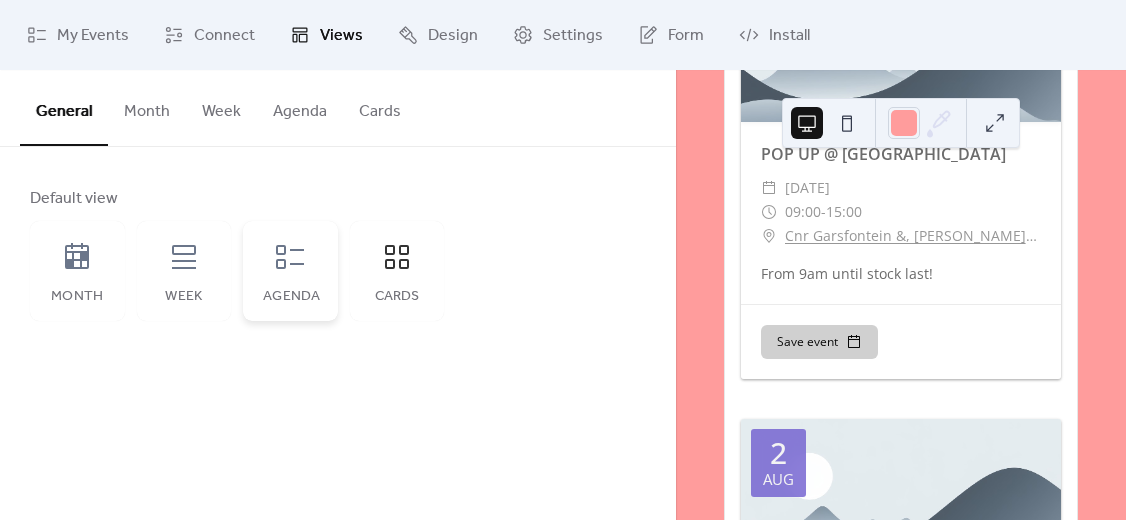 click on "Agenda" at bounding box center [290, 271] 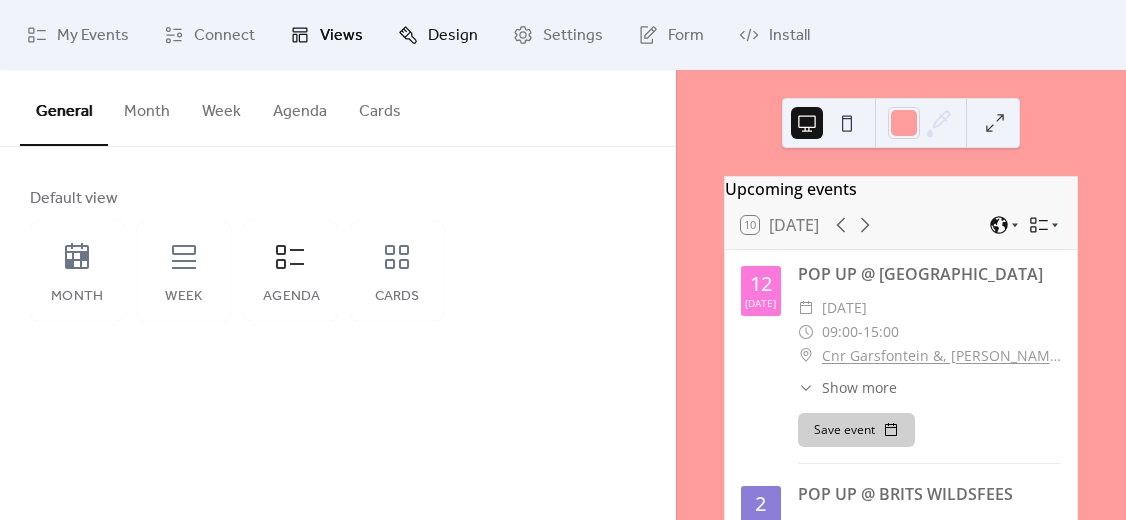 click on "Design" at bounding box center [453, 36] 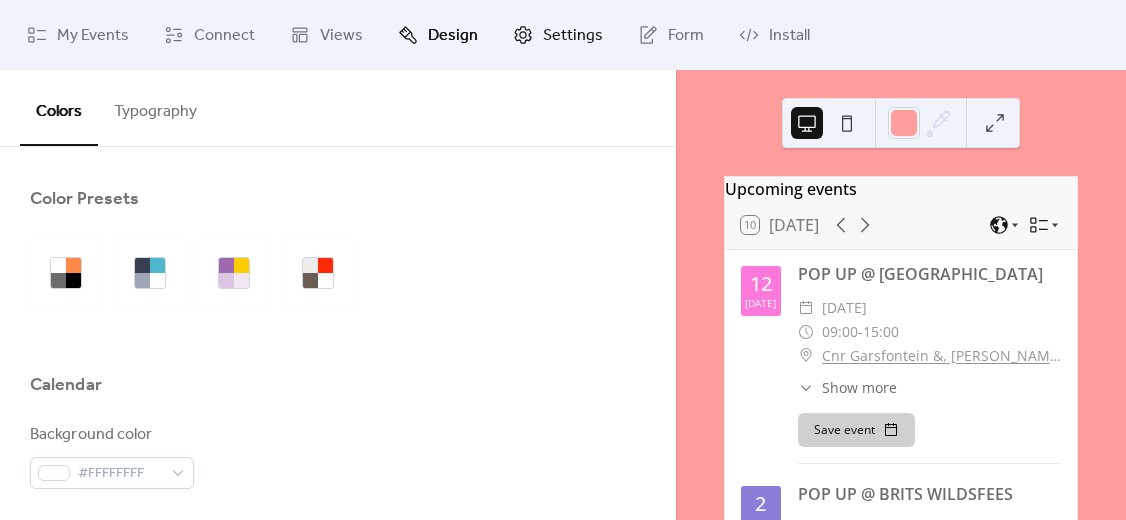 click on "Settings" at bounding box center [573, 36] 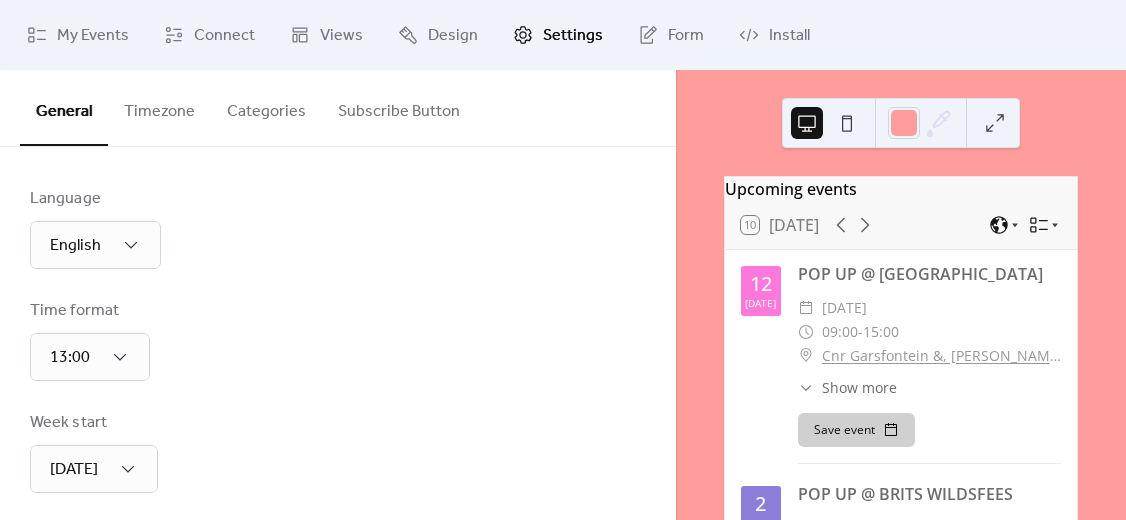 click on "Timezone" at bounding box center [159, 107] 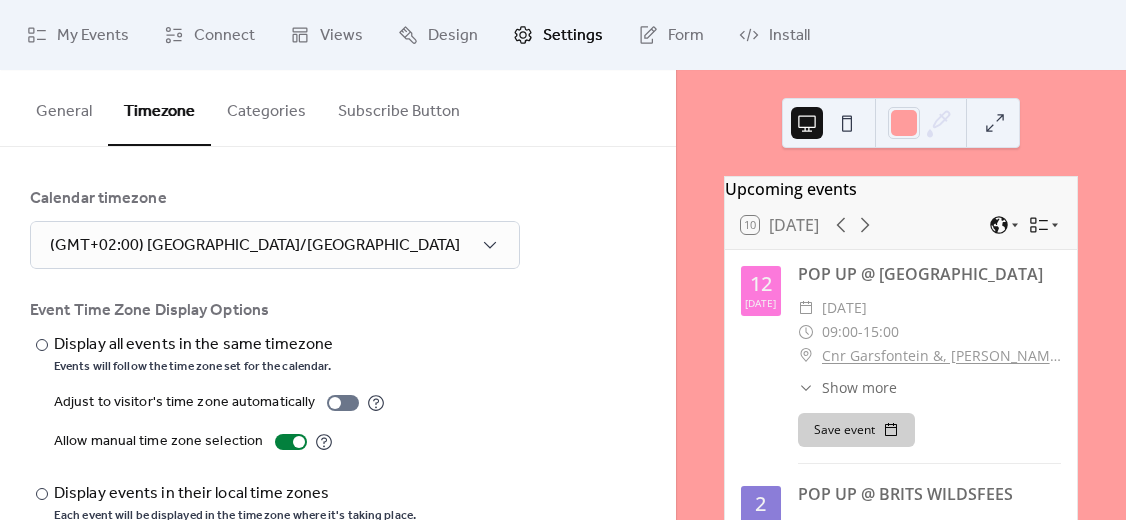 click on "General" at bounding box center [64, 107] 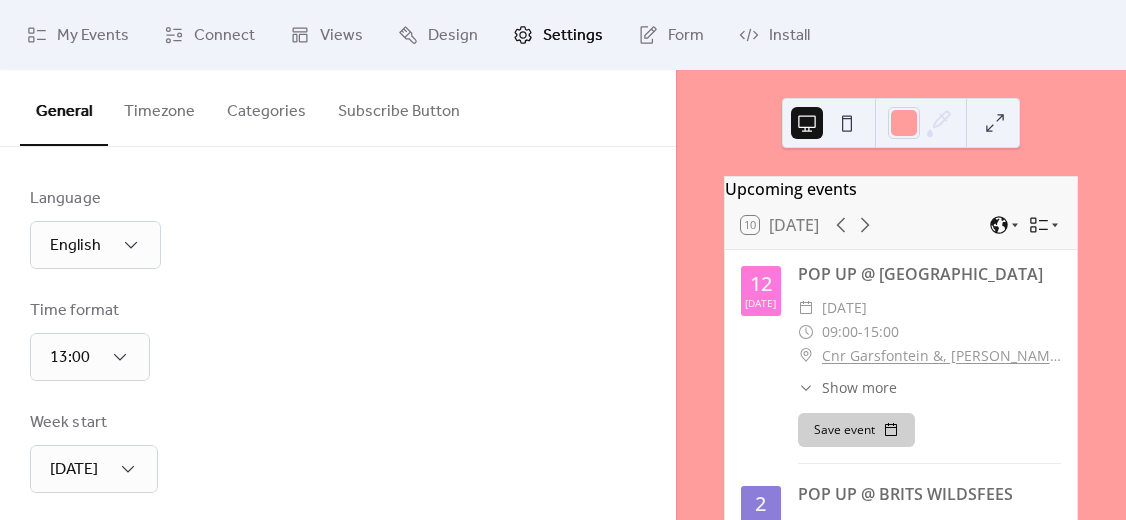 click on "Timezone" at bounding box center (159, 107) 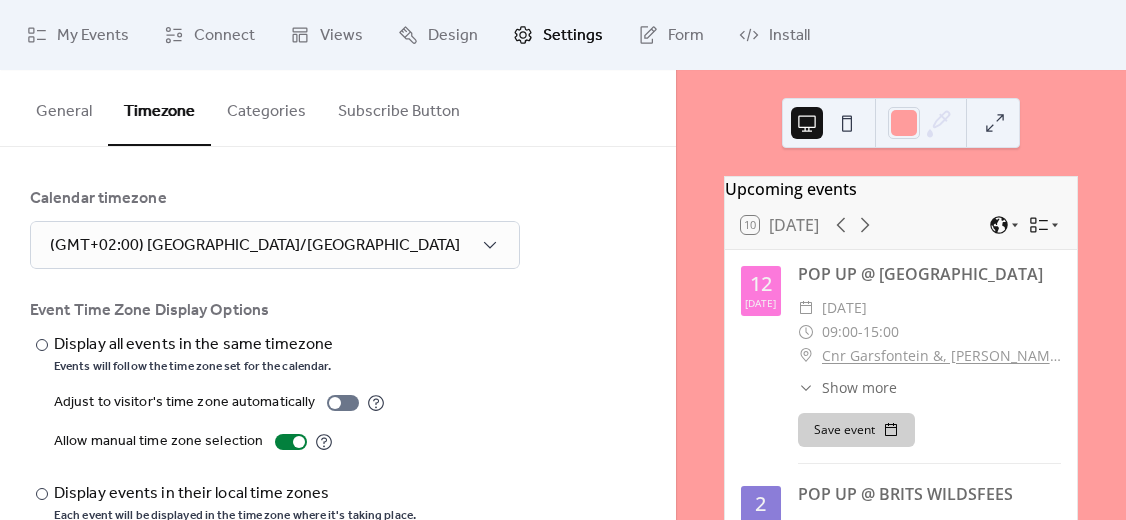click on "General" at bounding box center (64, 107) 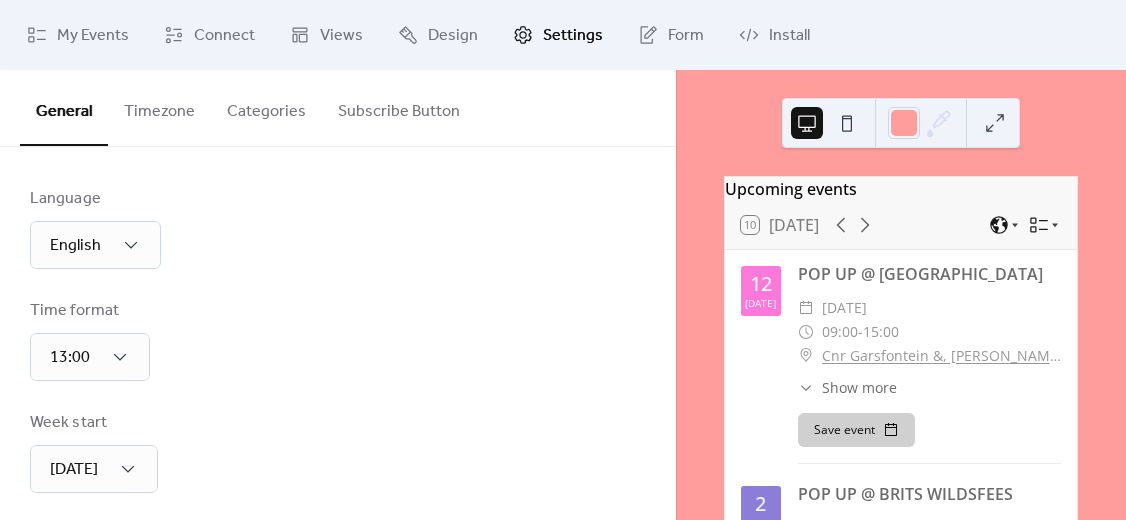 scroll, scrollTop: 100, scrollLeft: 0, axis: vertical 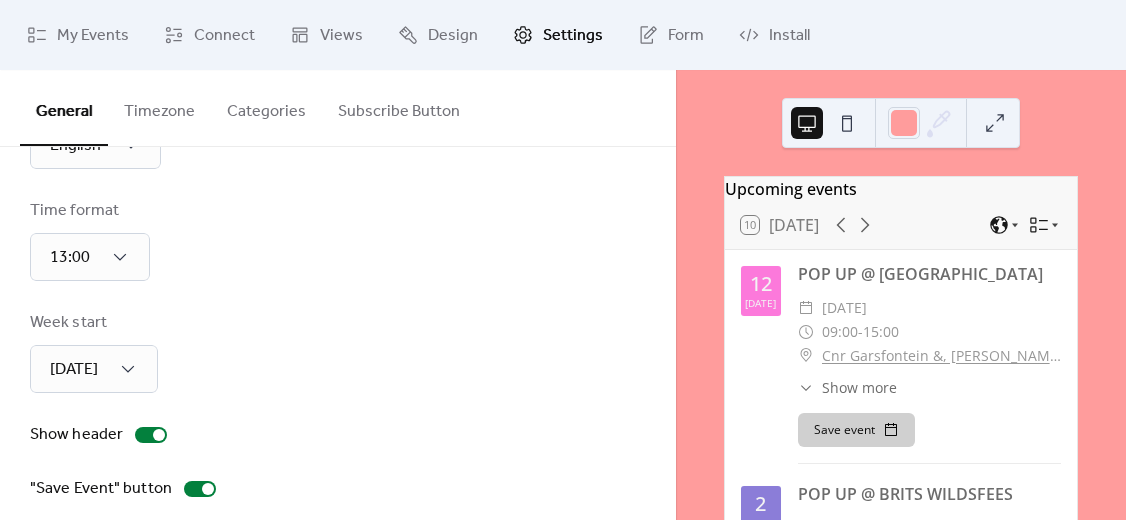 click on "General" at bounding box center (64, 108) 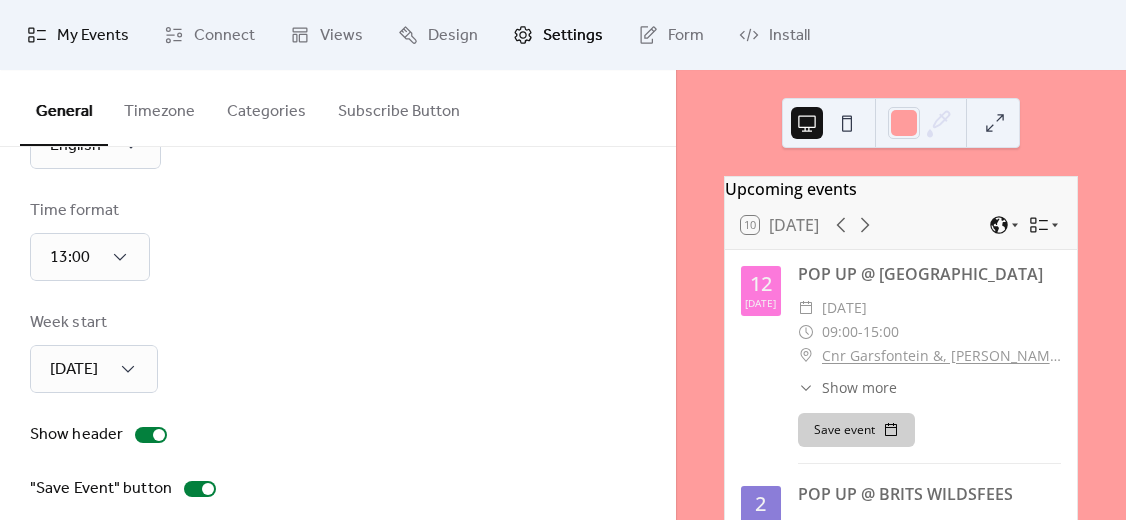 click on "My Events" at bounding box center (93, 36) 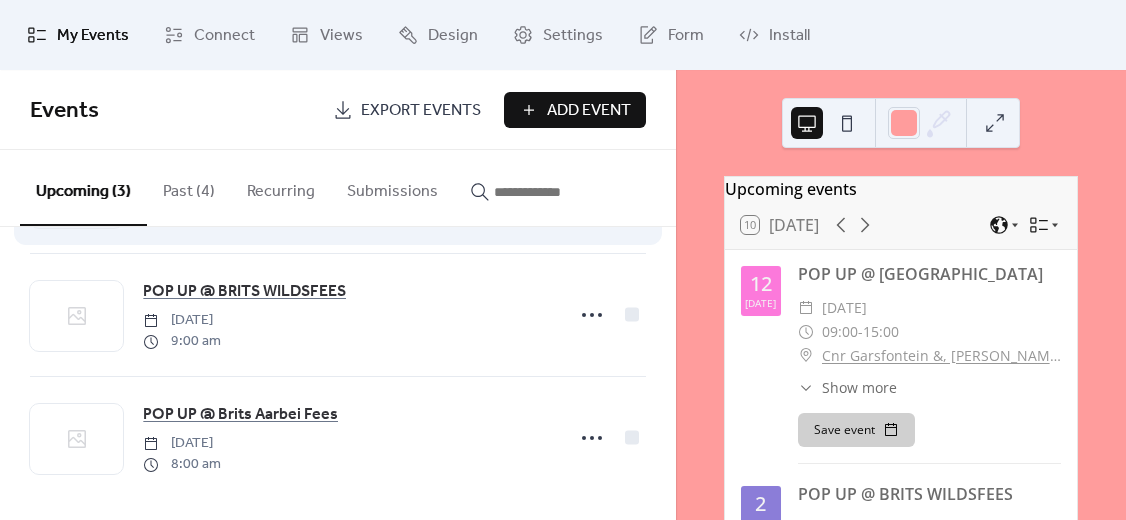 scroll, scrollTop: 138, scrollLeft: 0, axis: vertical 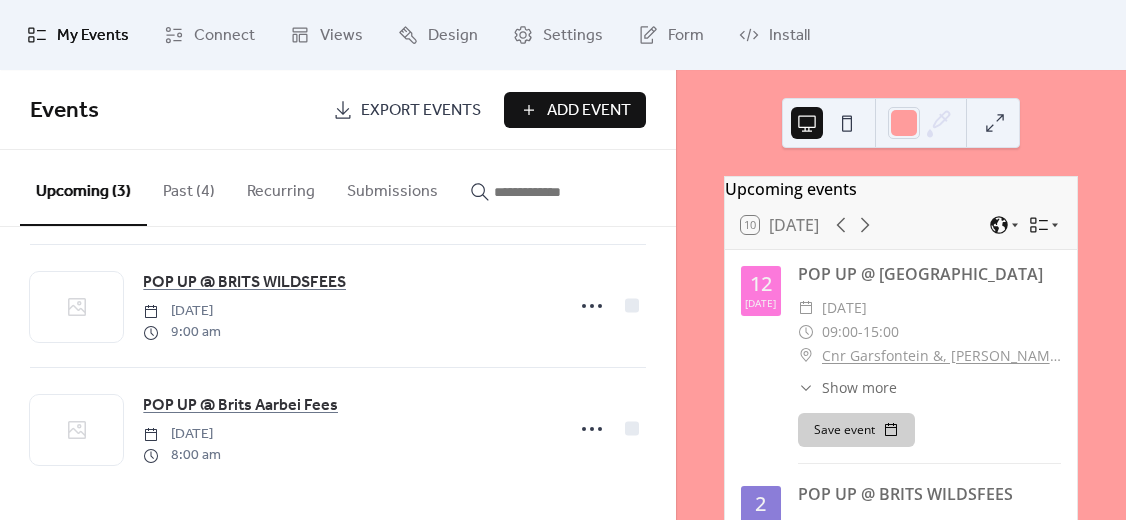 click on "Add Event" at bounding box center (589, 111) 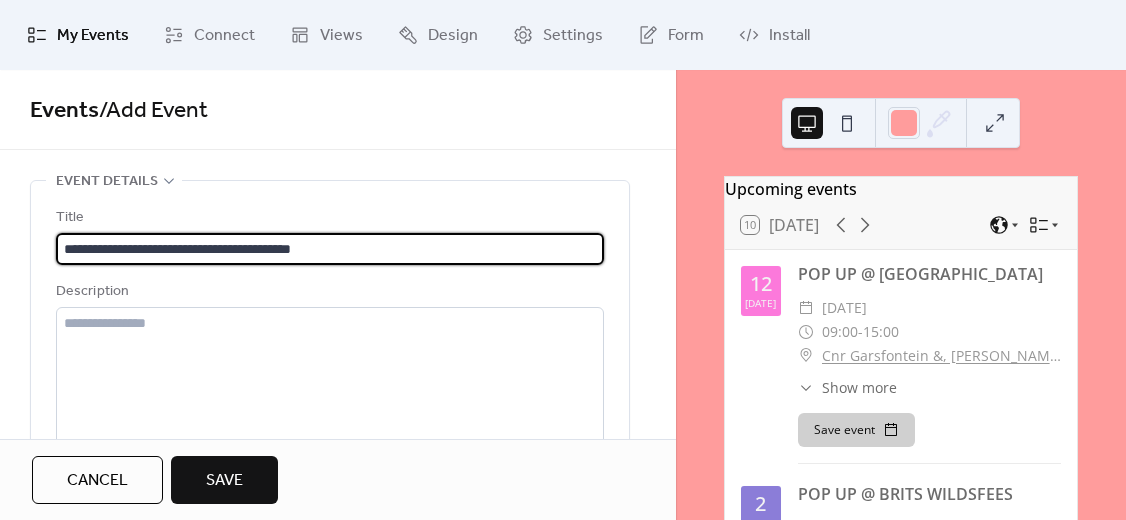 type on "**********" 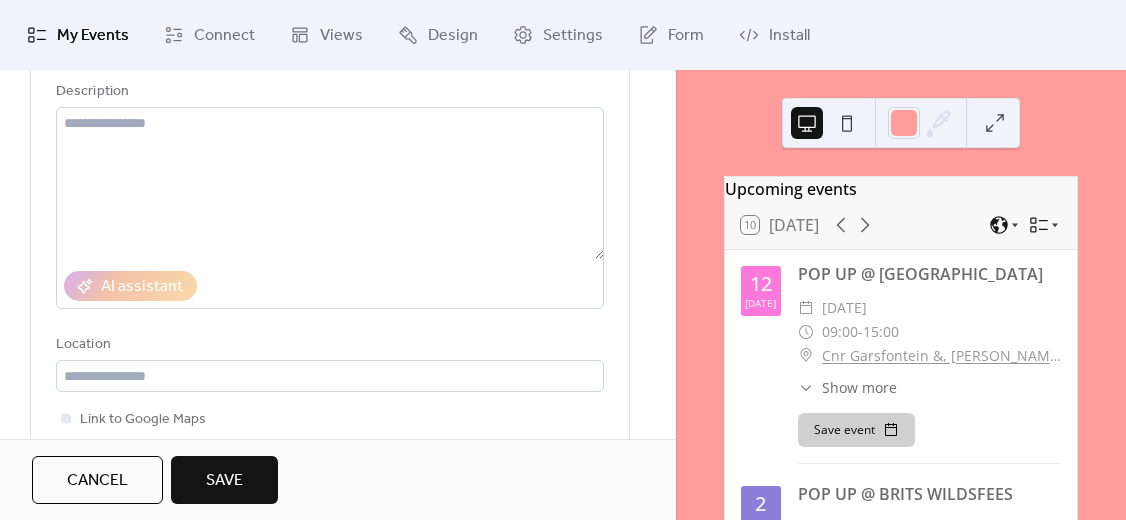 scroll, scrollTop: 300, scrollLeft: 0, axis: vertical 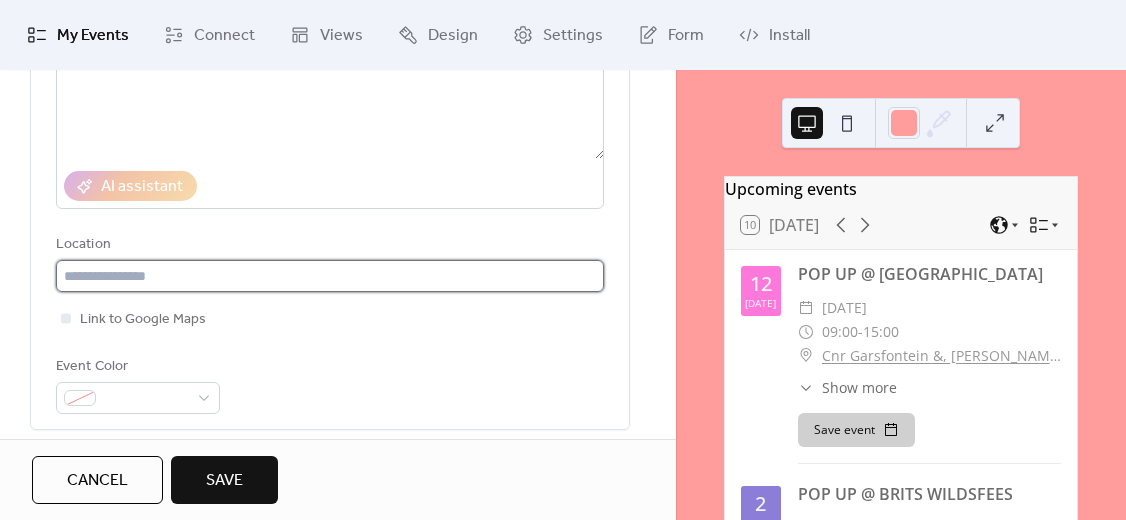 click at bounding box center (330, 276) 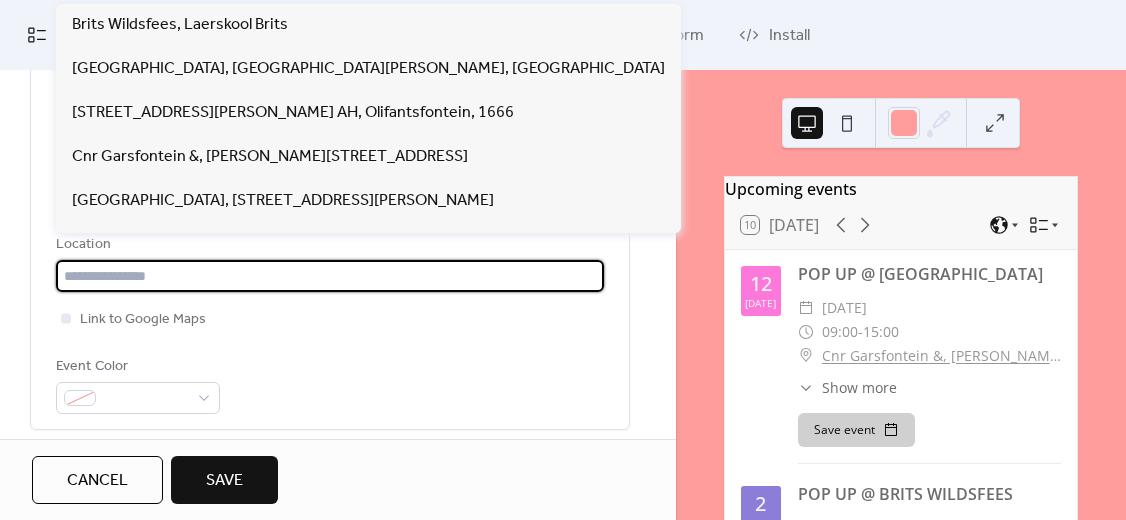 paste on "**********" 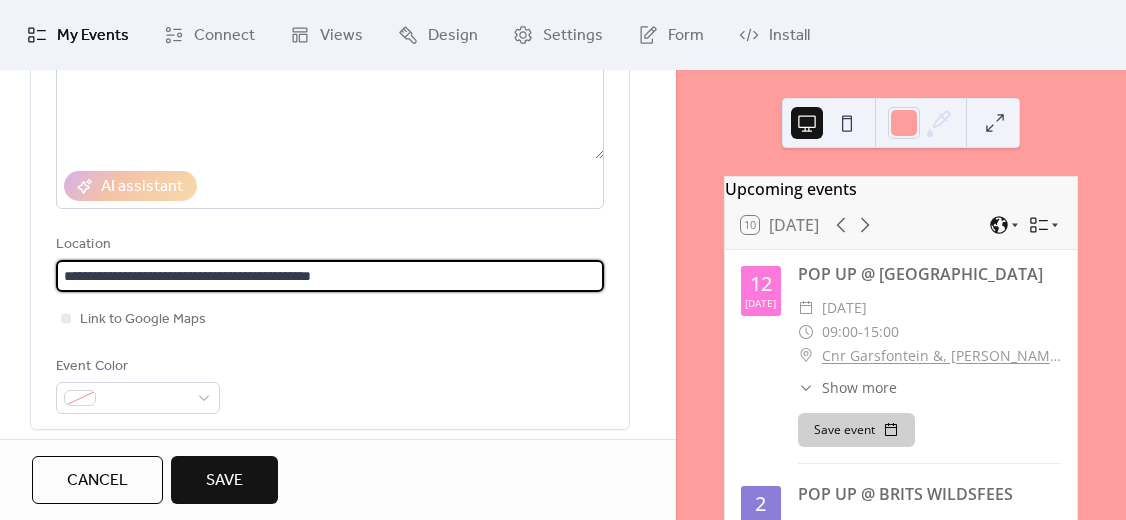 type on "**********" 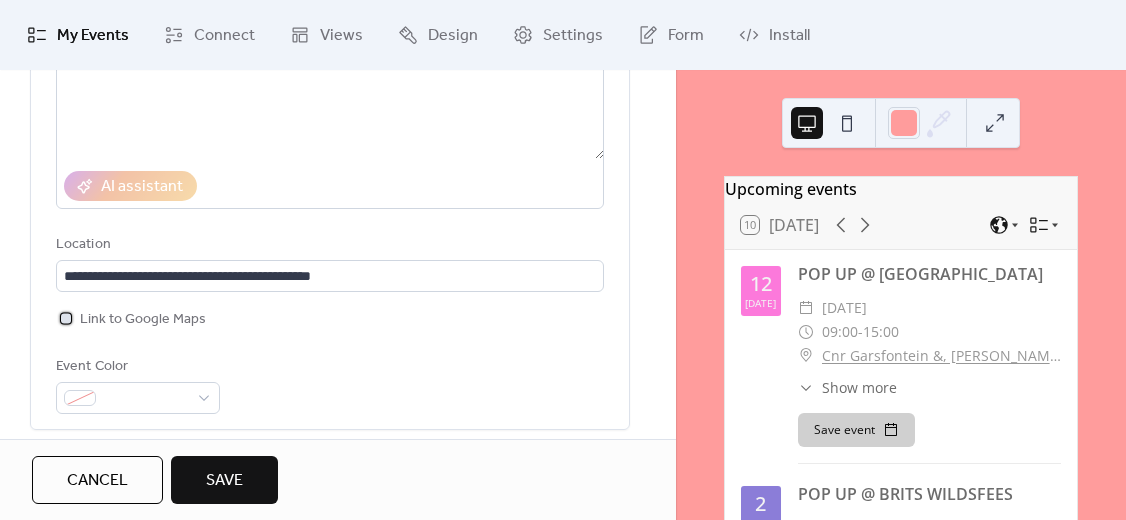 click at bounding box center [66, 318] 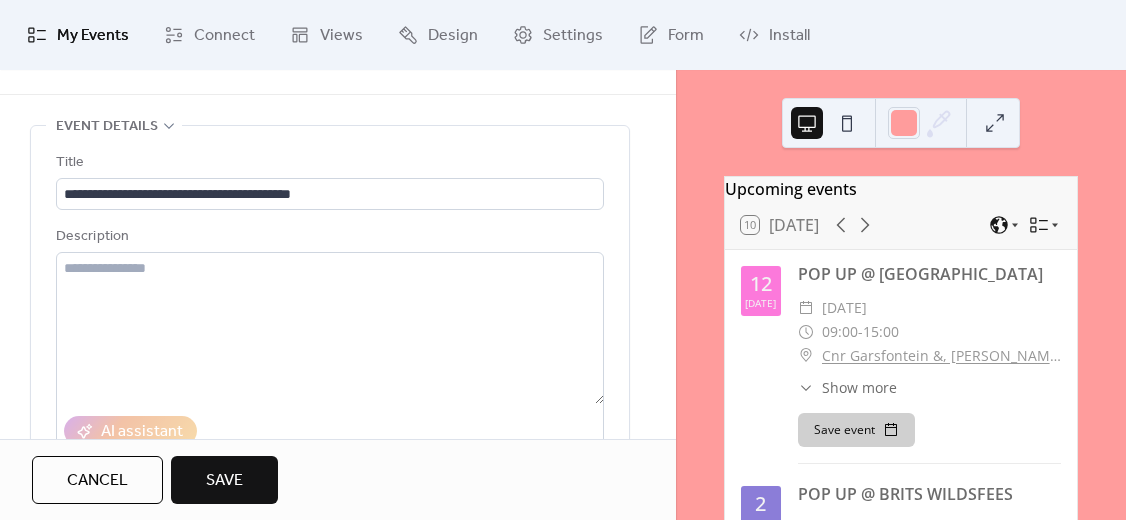 scroll, scrollTop: 0, scrollLeft: 0, axis: both 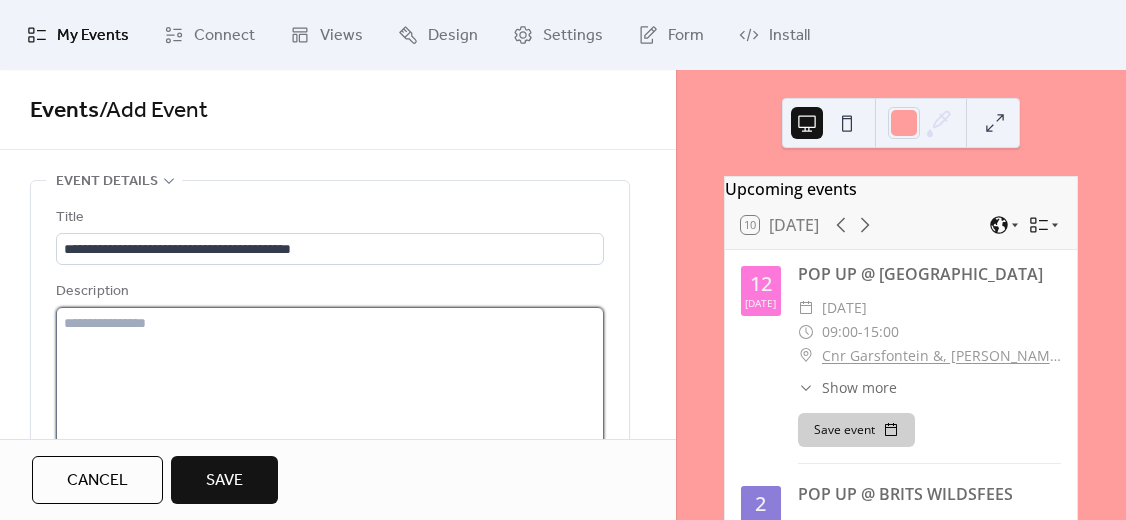 click at bounding box center [330, 383] 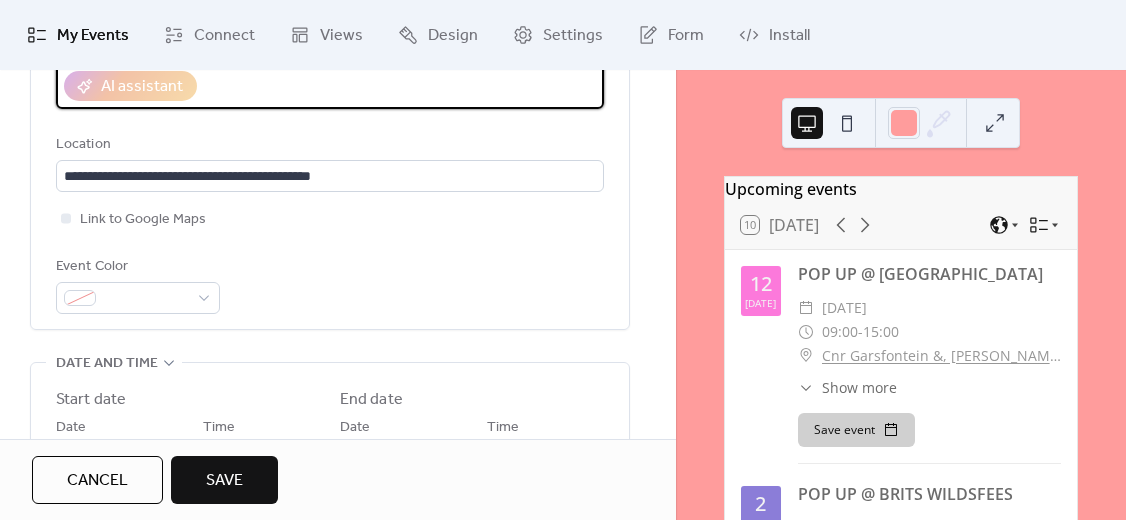 scroll, scrollTop: 500, scrollLeft: 0, axis: vertical 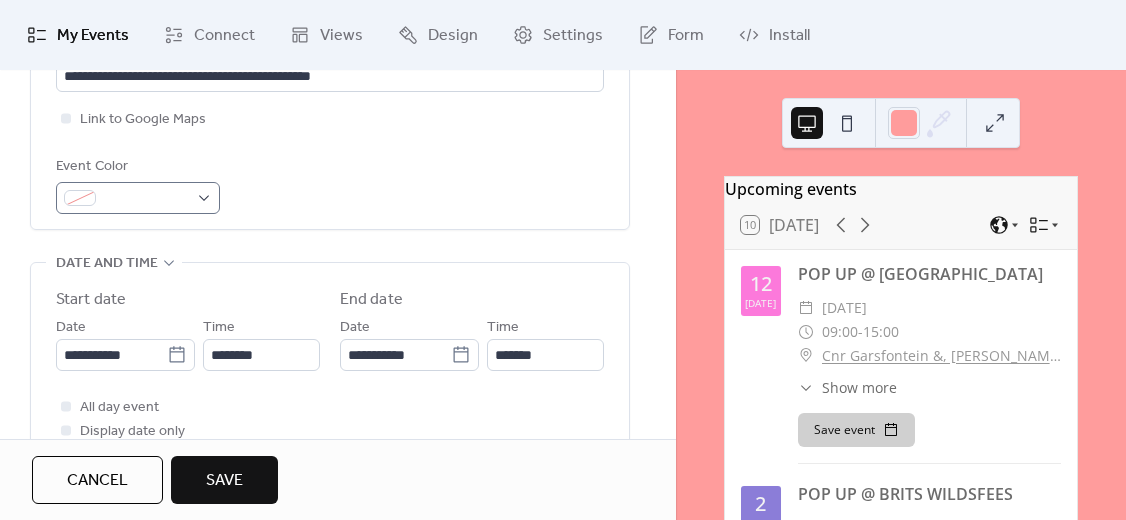 type on "**********" 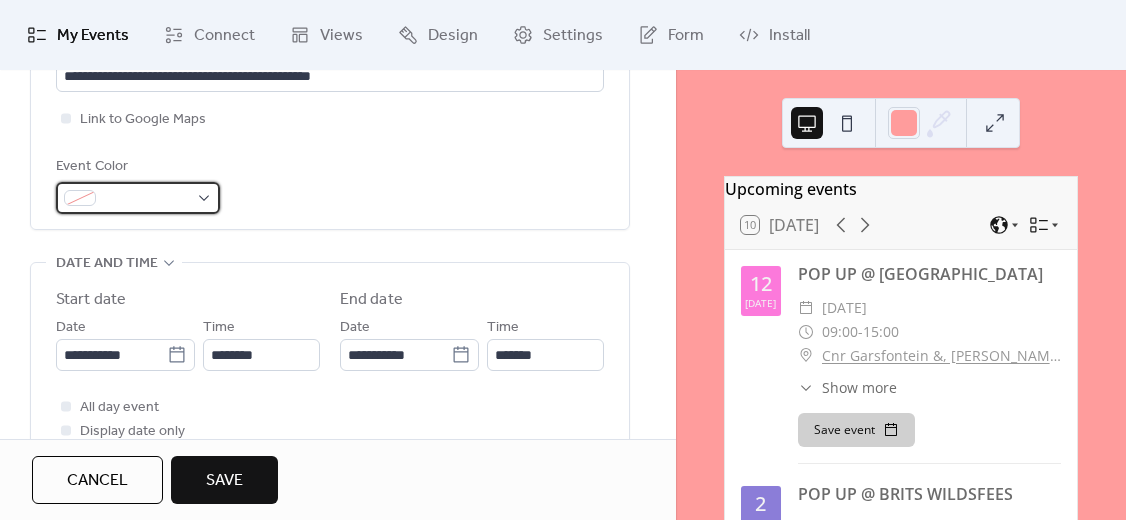 click at bounding box center [146, 199] 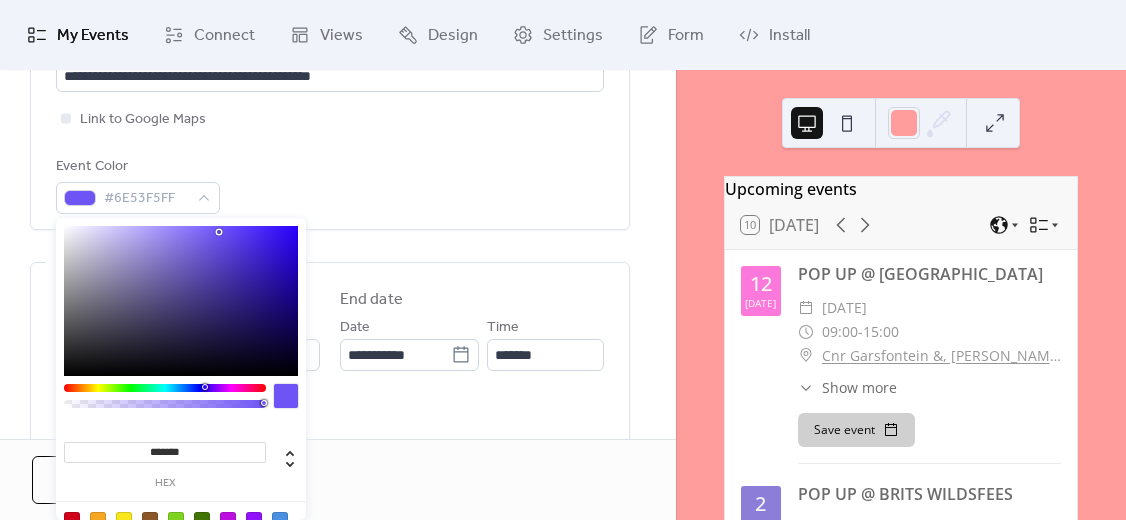 drag, startPoint x: 169, startPoint y: 239, endPoint x: 219, endPoint y: 232, distance: 50.48762 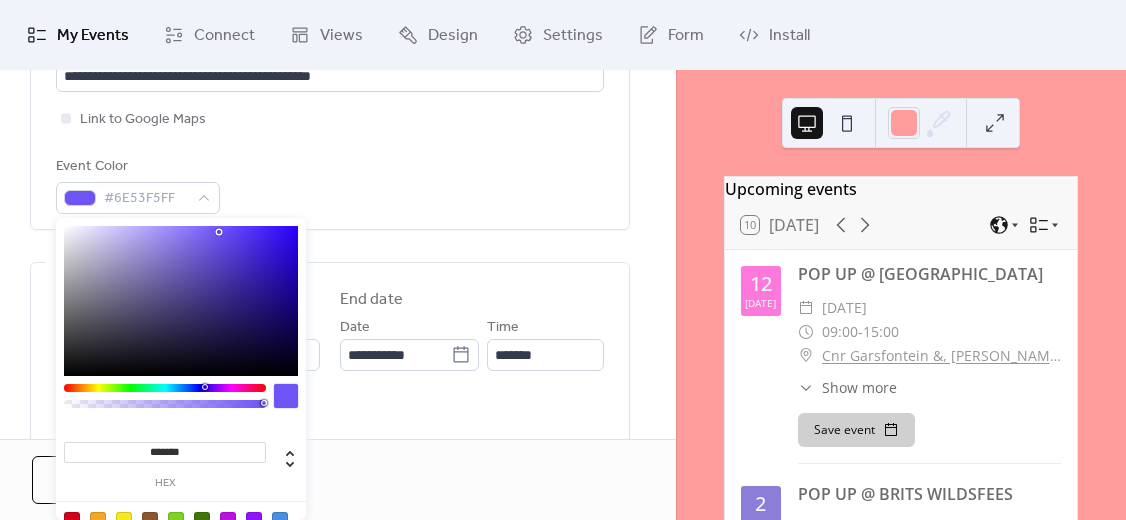 click at bounding box center (181, 301) 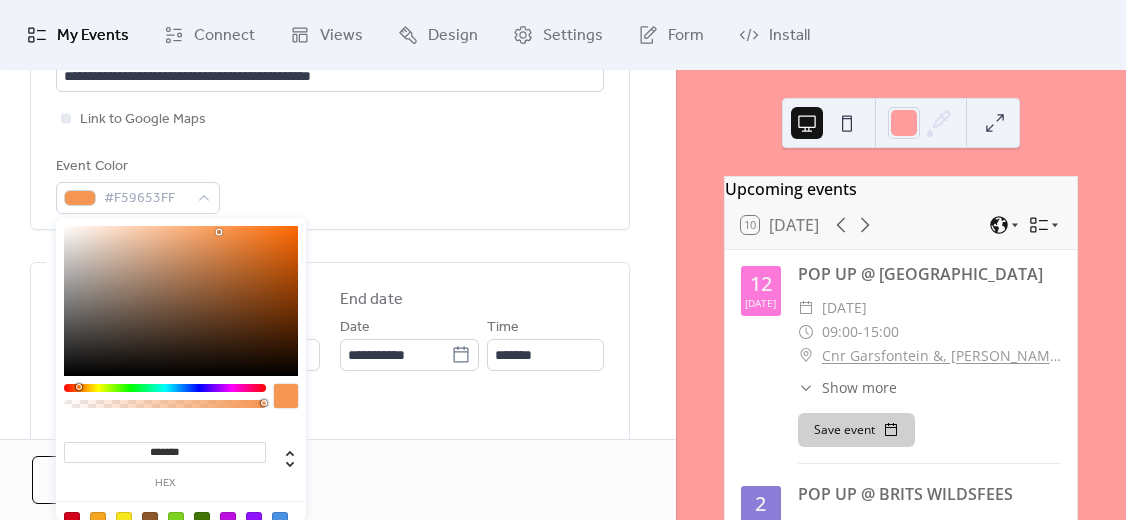drag, startPoint x: 199, startPoint y: 384, endPoint x: 78, endPoint y: 383, distance: 121.004135 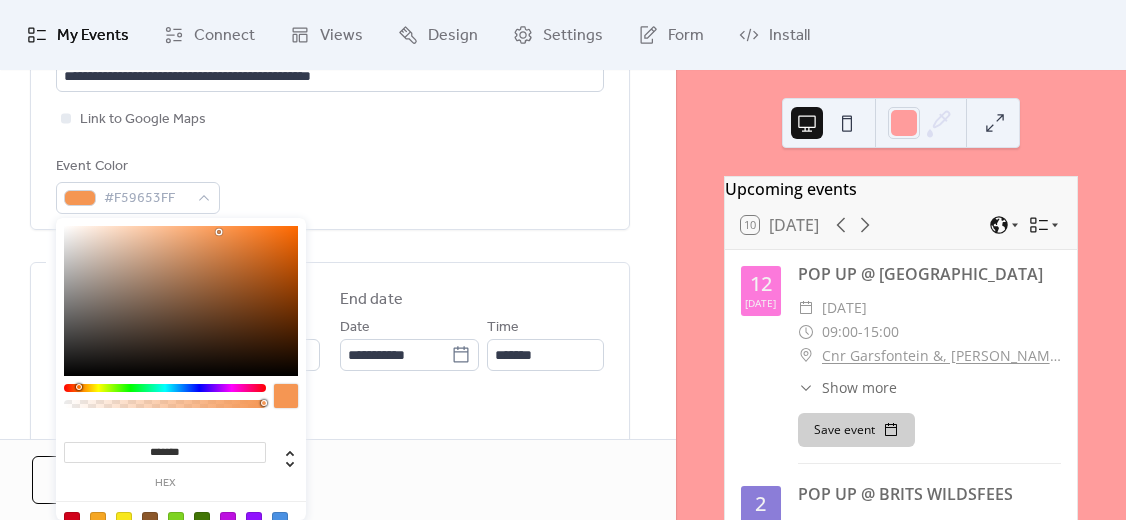click on "******* hex" at bounding box center [181, 395] 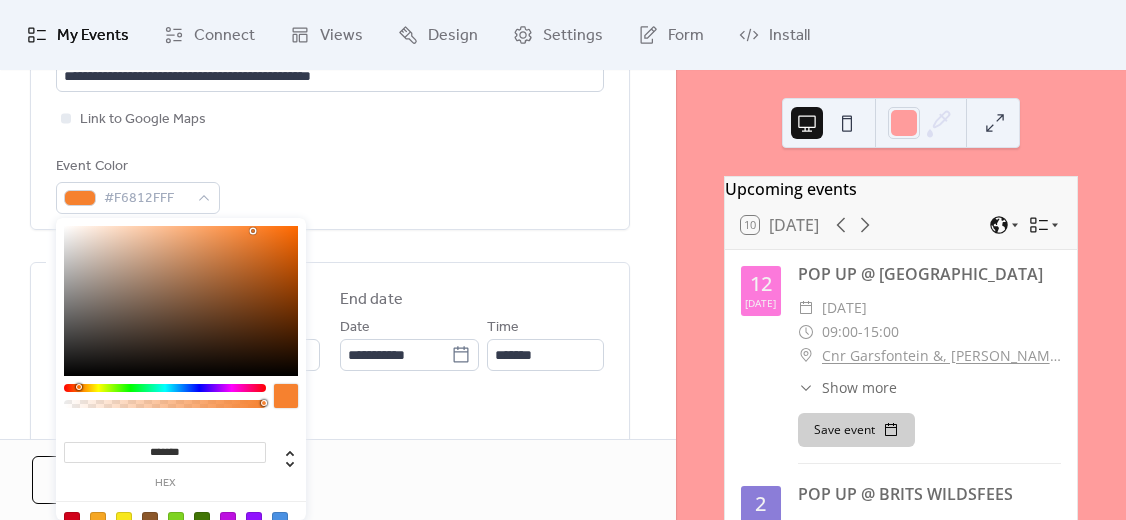 type on "*******" 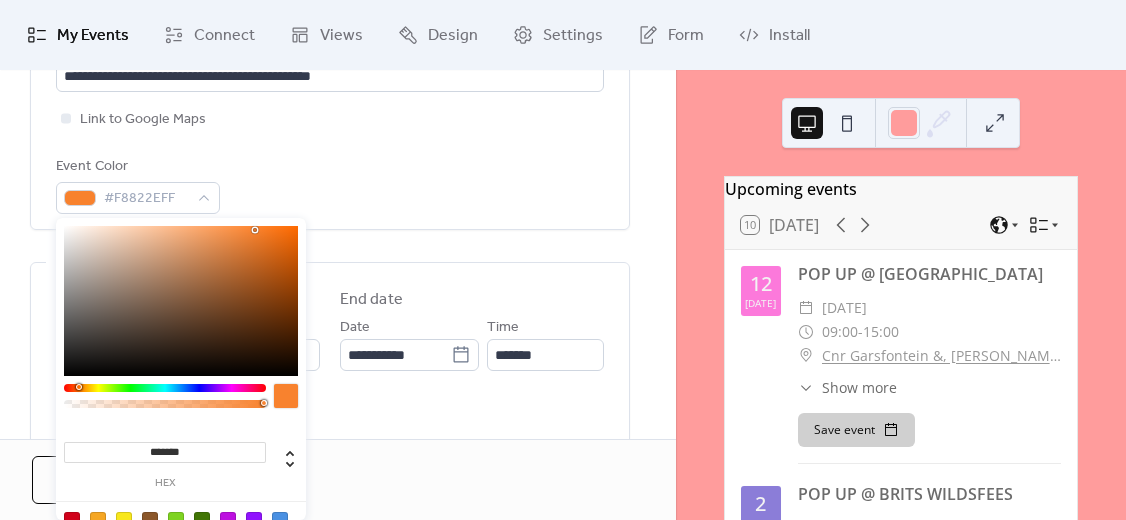drag, startPoint x: 221, startPoint y: 235, endPoint x: 255, endPoint y: 230, distance: 34.36568 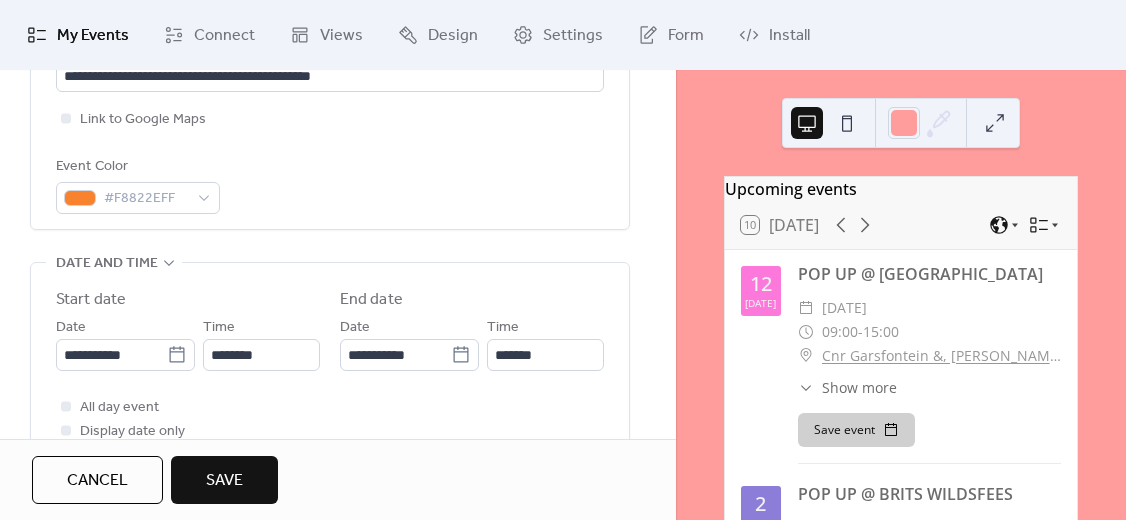 click on "Event Color #F8822EFF" at bounding box center [330, 184] 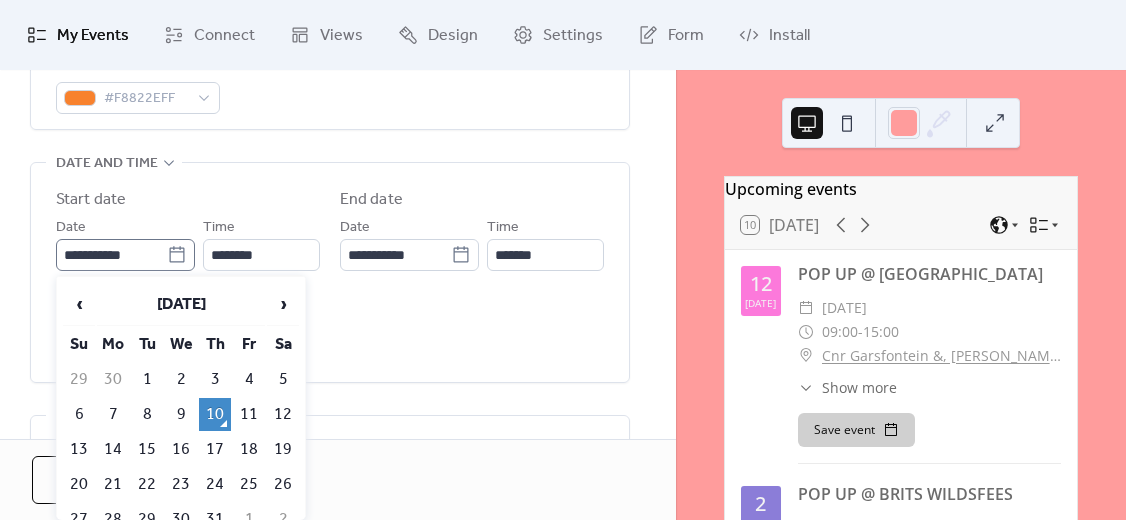 click 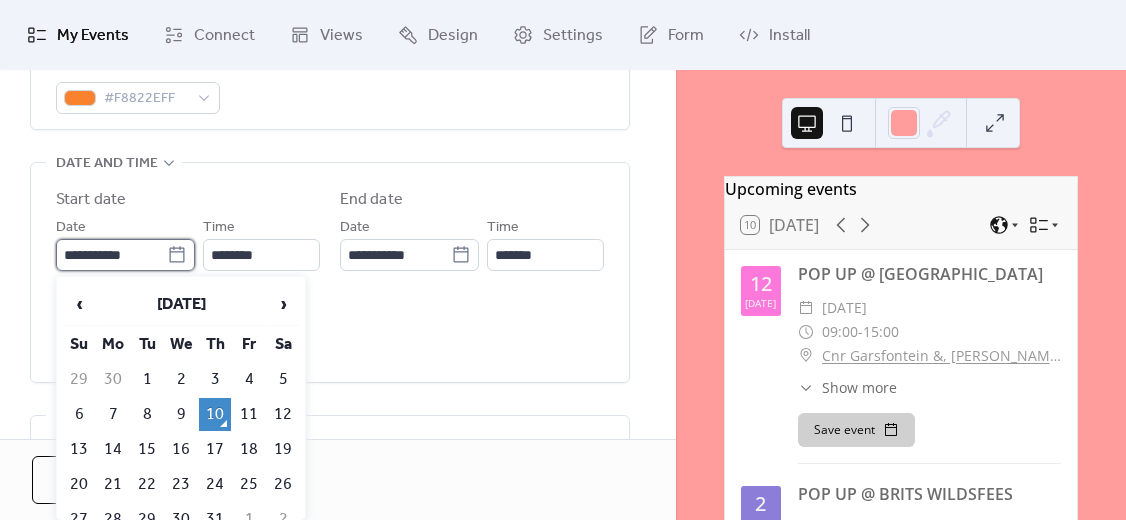 click on "**********" at bounding box center [111, 255] 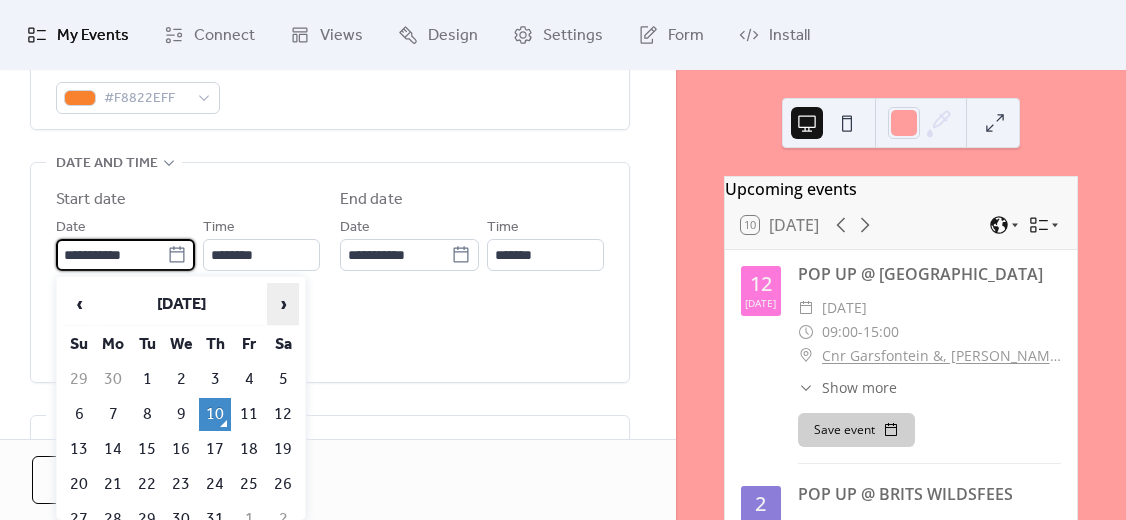 click on "›" at bounding box center (283, 304) 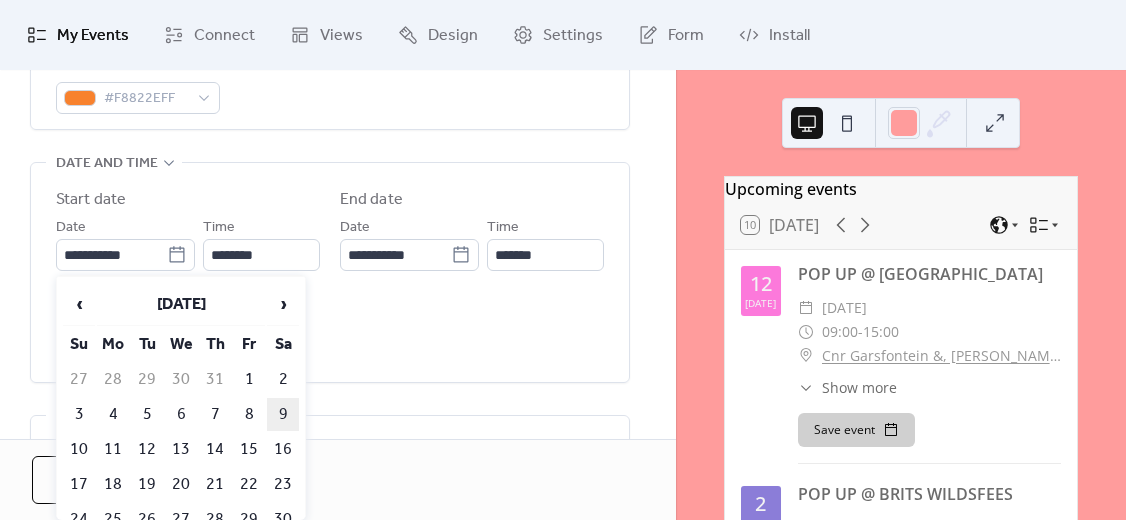 click on "9" at bounding box center [283, 414] 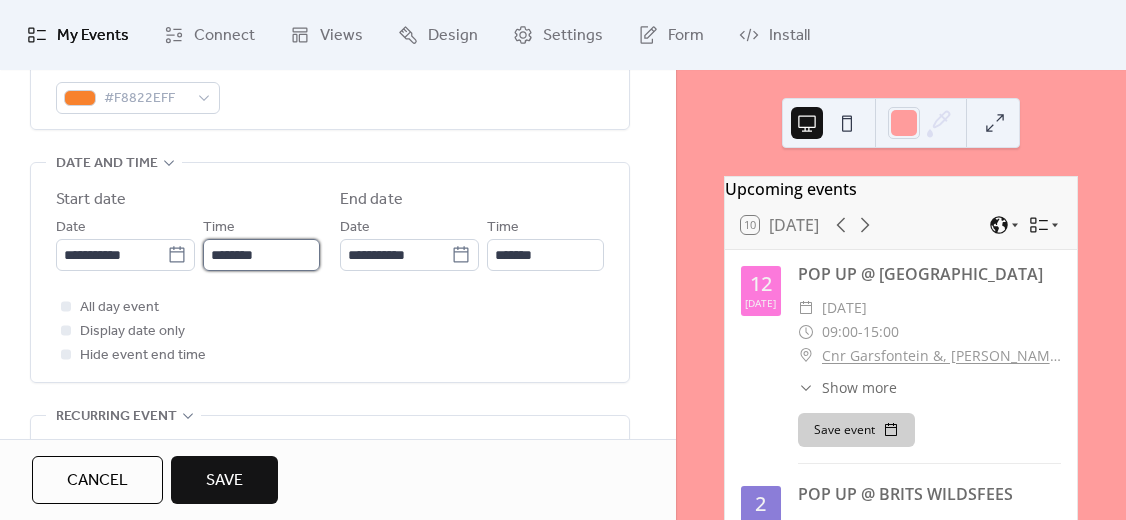 click on "********" at bounding box center (261, 255) 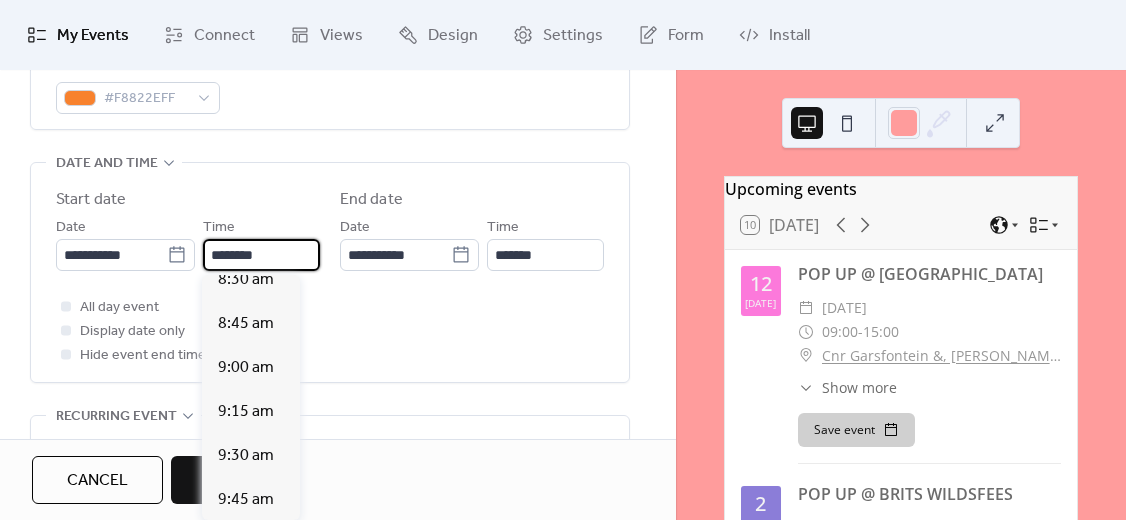 scroll, scrollTop: 1412, scrollLeft: 0, axis: vertical 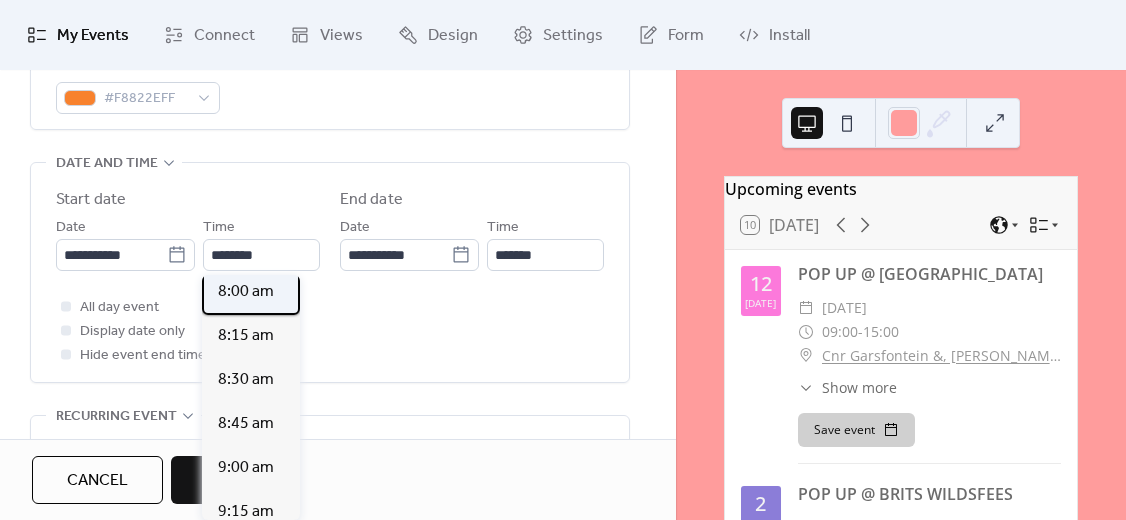 click on "8:00 am" at bounding box center (246, 292) 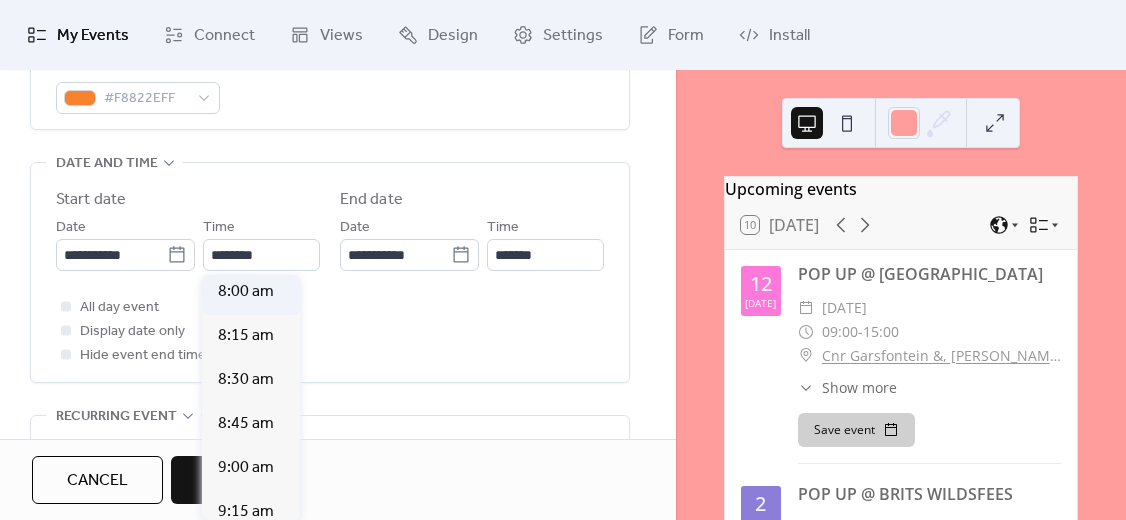 type on "*******" 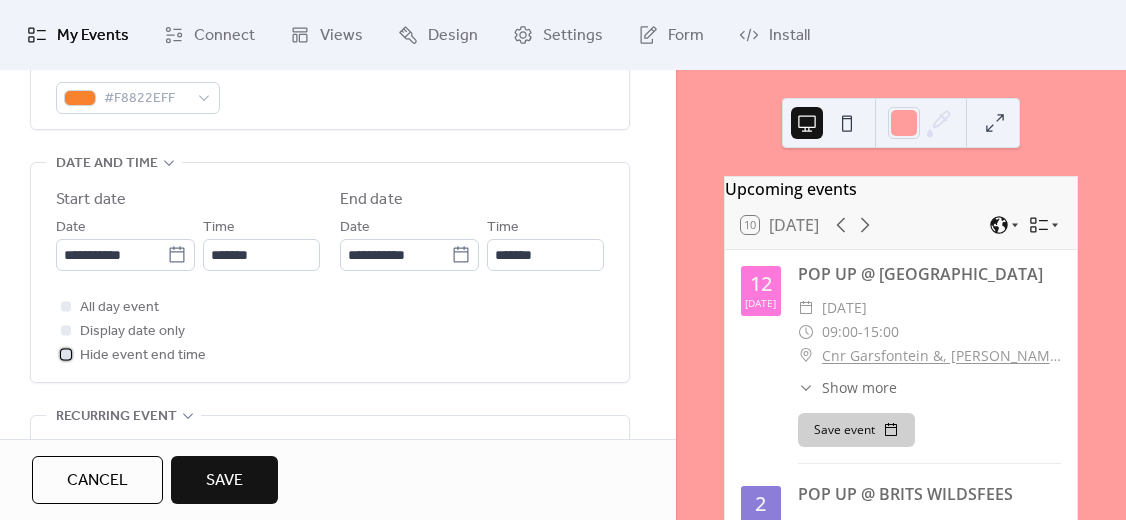 click on "Hide event end time" at bounding box center [143, 356] 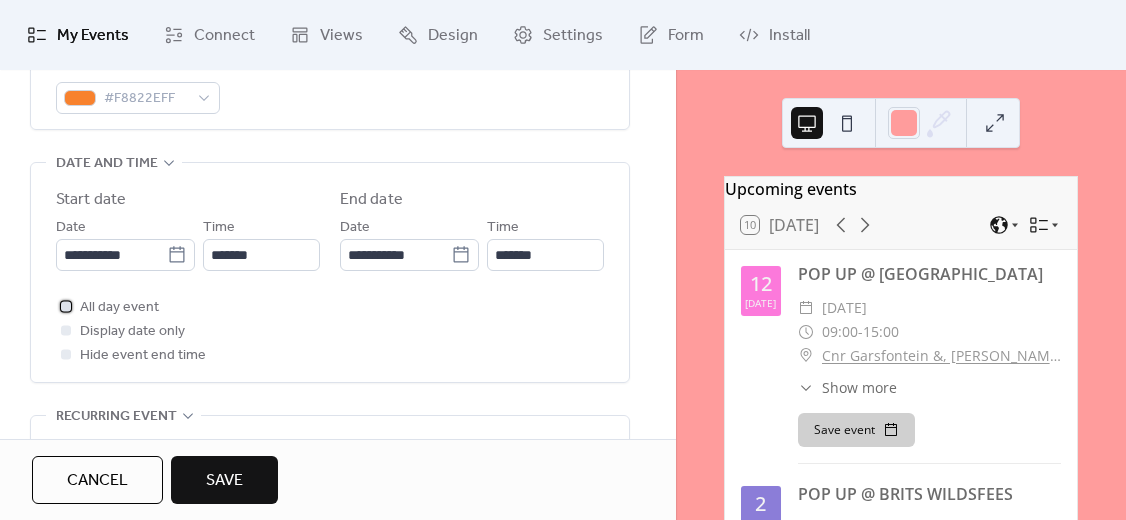 click on "All day event" at bounding box center (119, 308) 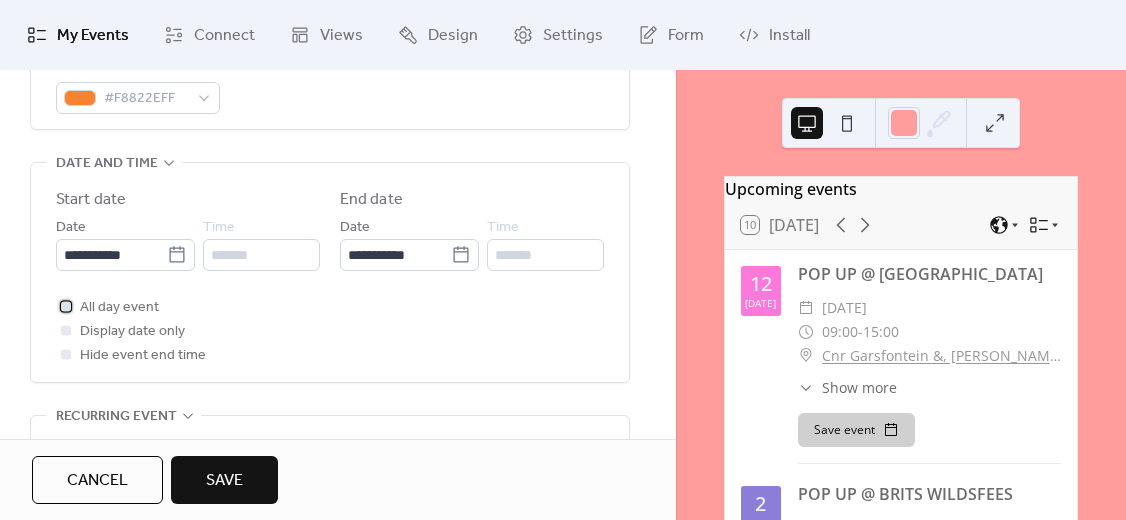 click on "All day event" at bounding box center [119, 308] 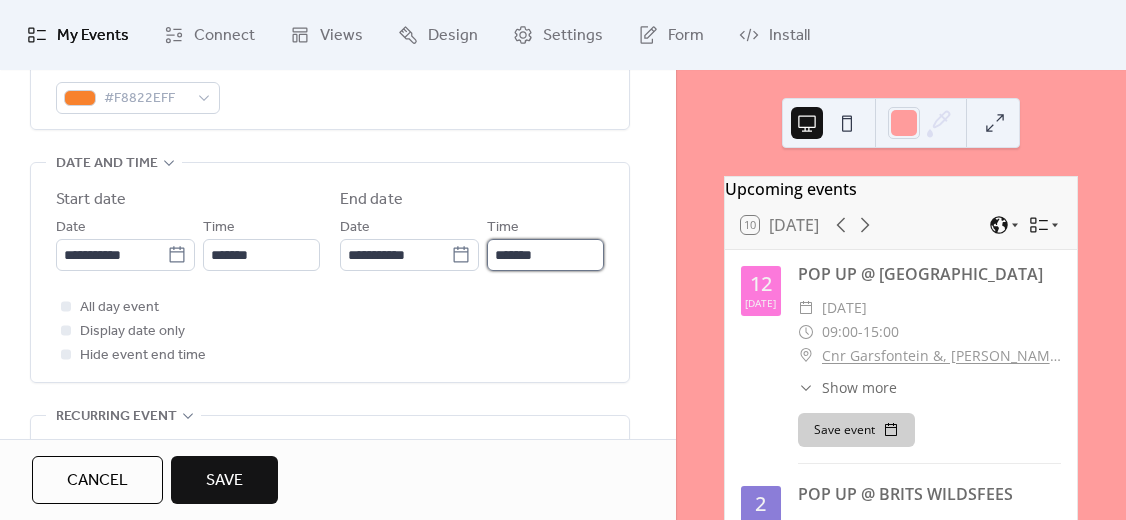 click on "*******" at bounding box center [545, 255] 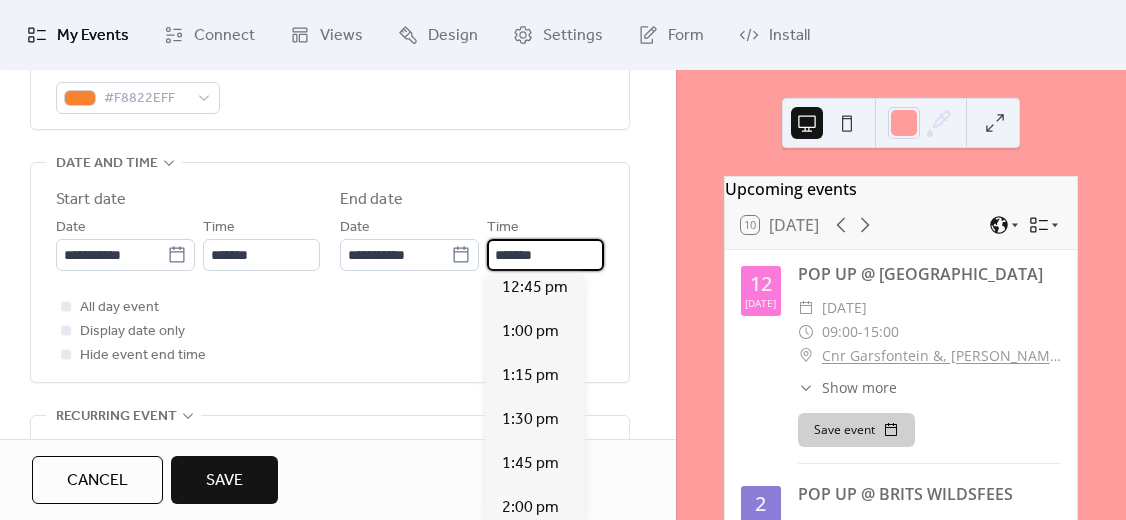 scroll, scrollTop: 900, scrollLeft: 0, axis: vertical 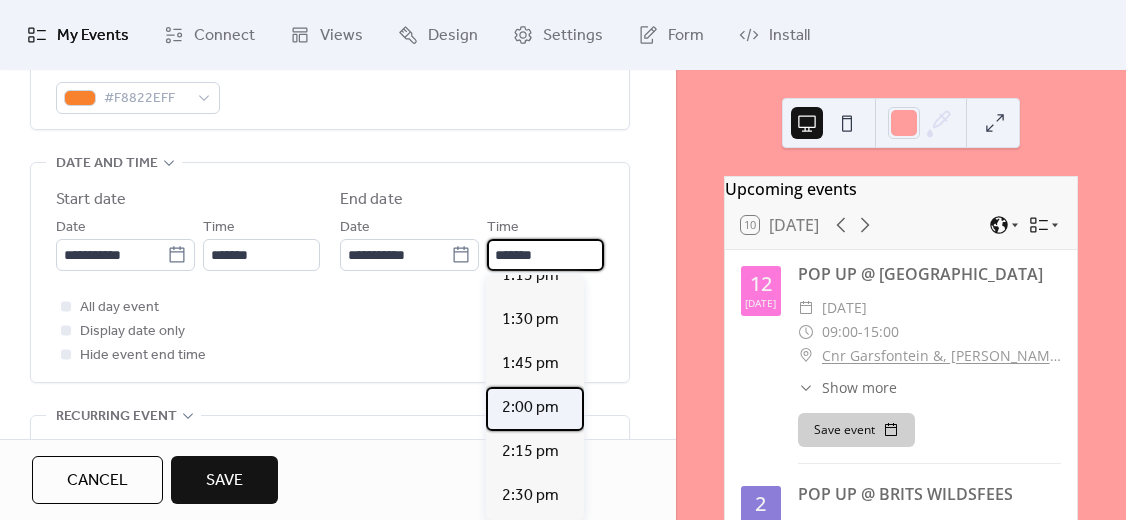 click on "2:00 pm" at bounding box center (530, 408) 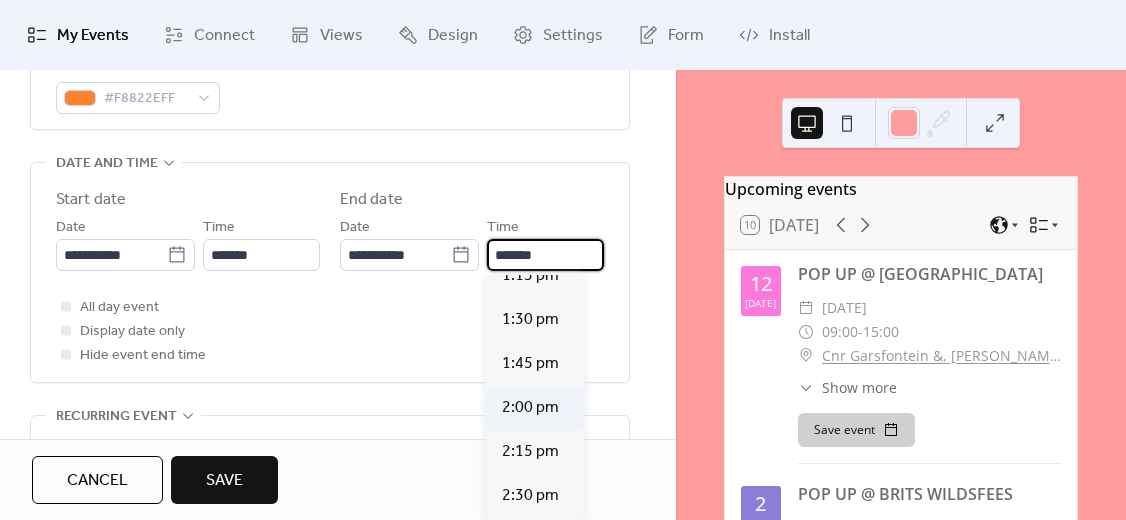 type on "*******" 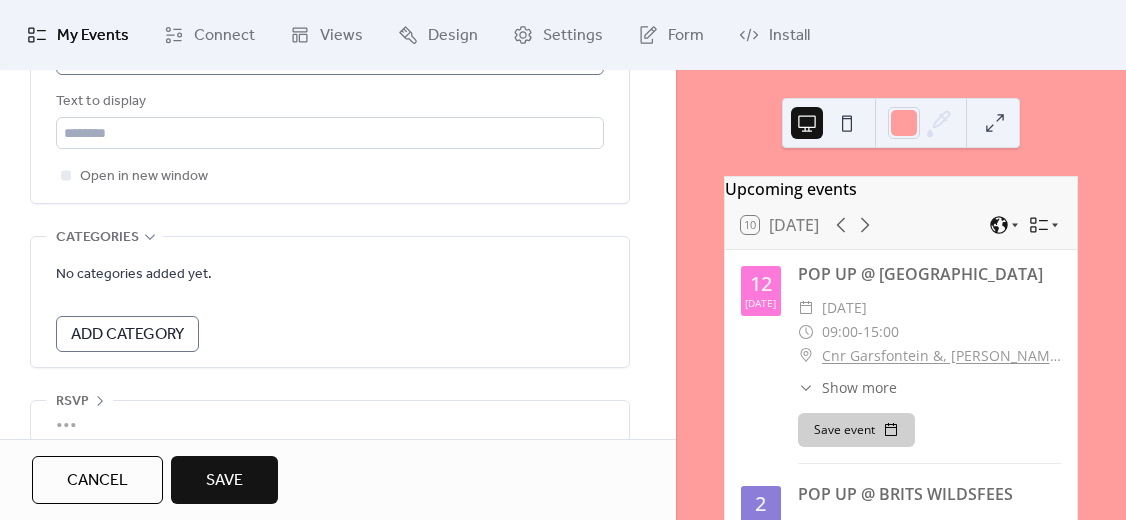 scroll, scrollTop: 1290, scrollLeft: 0, axis: vertical 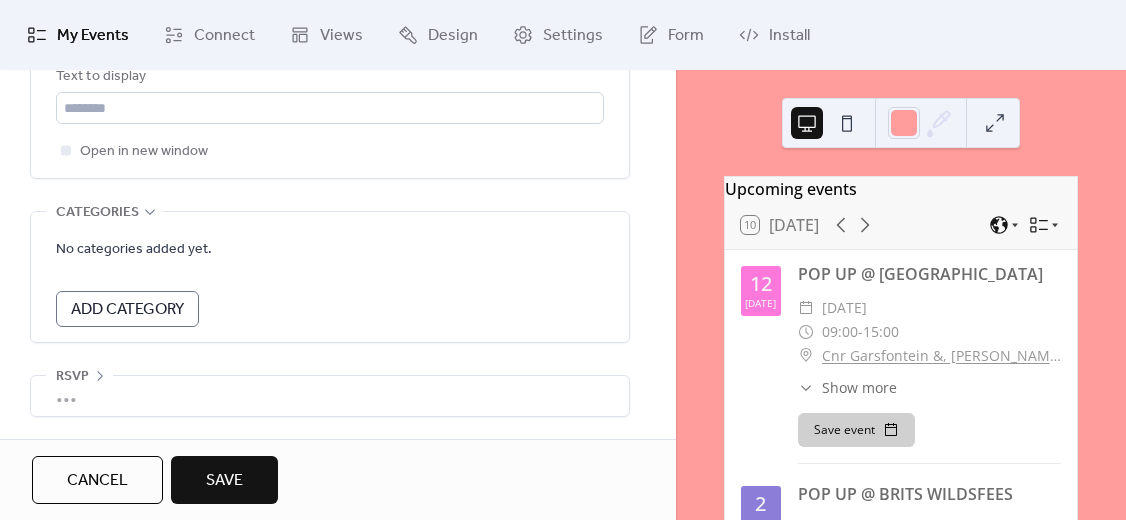 click on "Save" at bounding box center (224, 480) 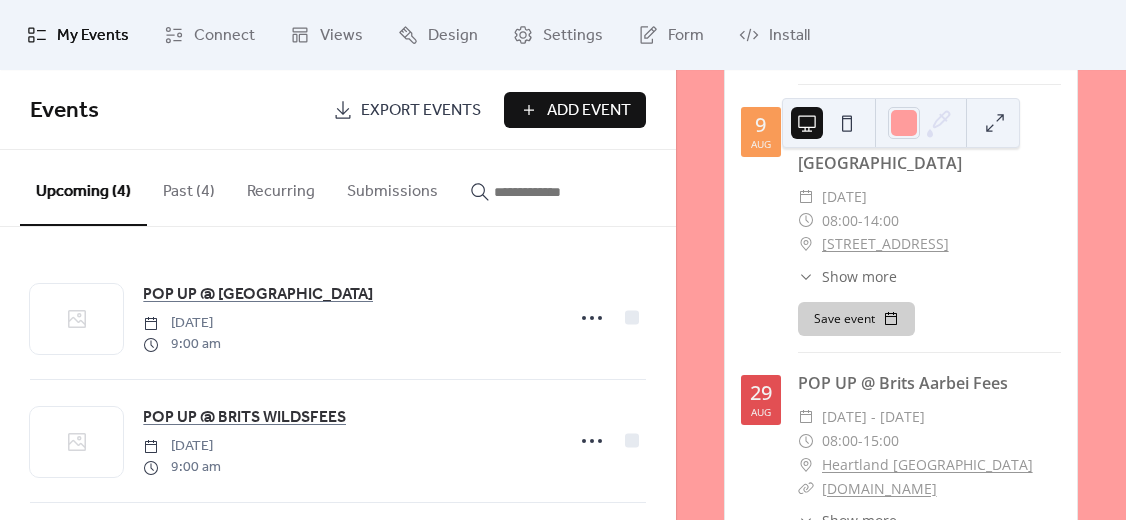 scroll, scrollTop: 500, scrollLeft: 0, axis: vertical 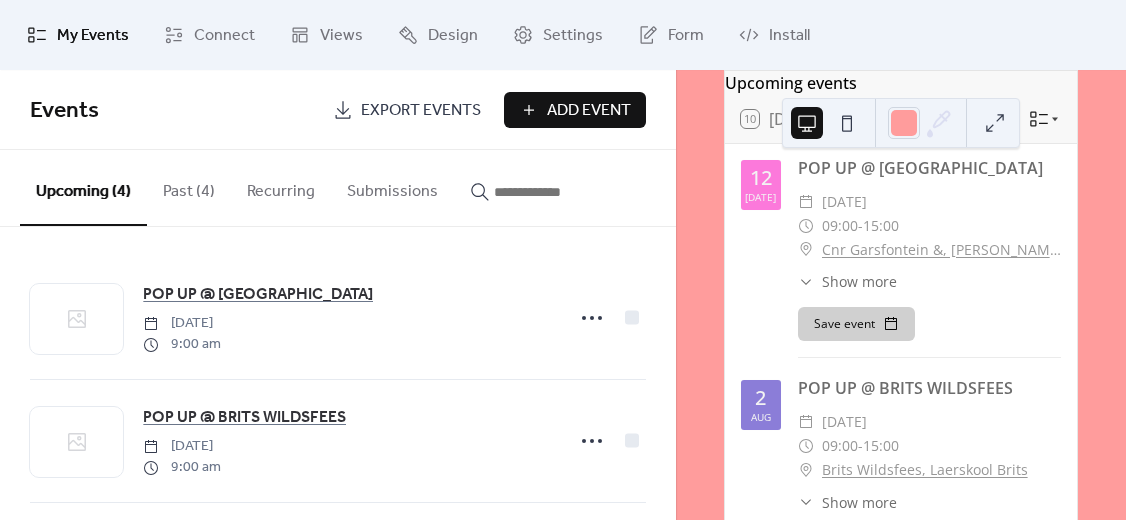 click on "POP UP @ [GEOGRAPHIC_DATA] [DATE] 9:00 am POP UP @ [GEOGRAPHIC_DATA] [DATE] 9:00 am POP UP @ Astron Energy [GEOGRAPHIC_DATA], [GEOGRAPHIC_DATA] [DATE] 8:00 am POP UP @ [GEOGRAPHIC_DATA] [DATE] 8:00 am" at bounding box center [338, 373] 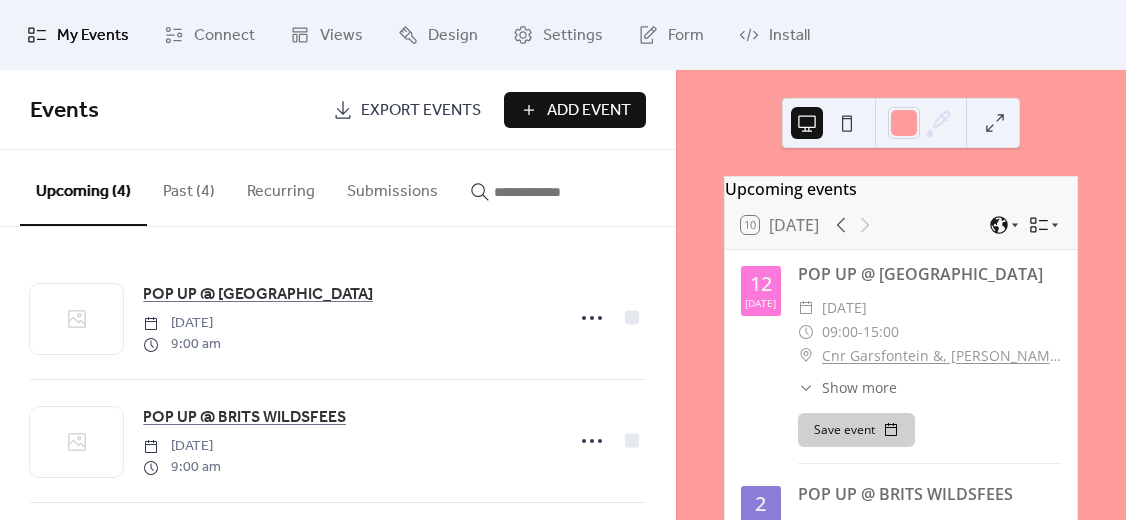 click at bounding box center [847, 123] 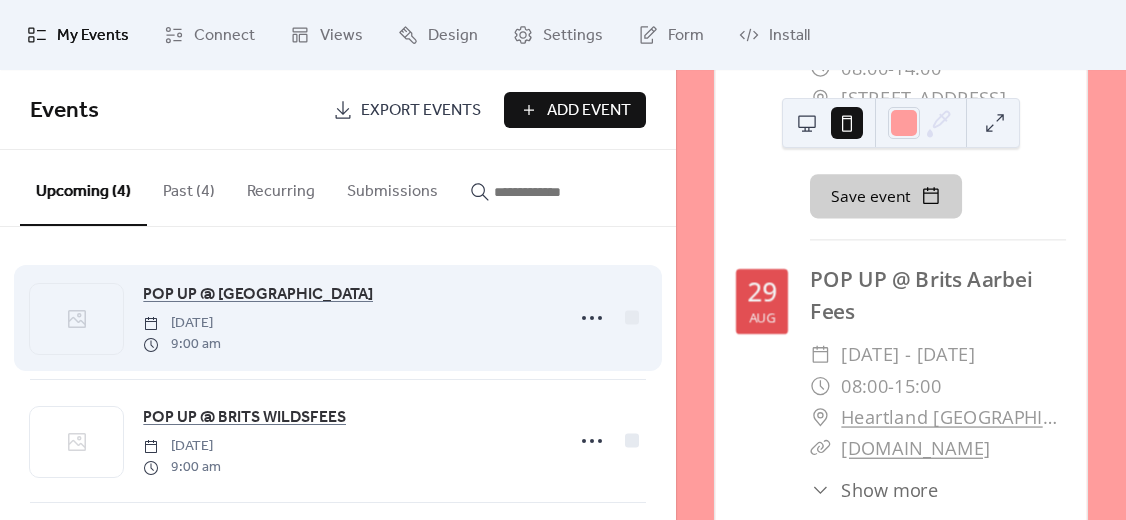 scroll, scrollTop: 688, scrollLeft: 0, axis: vertical 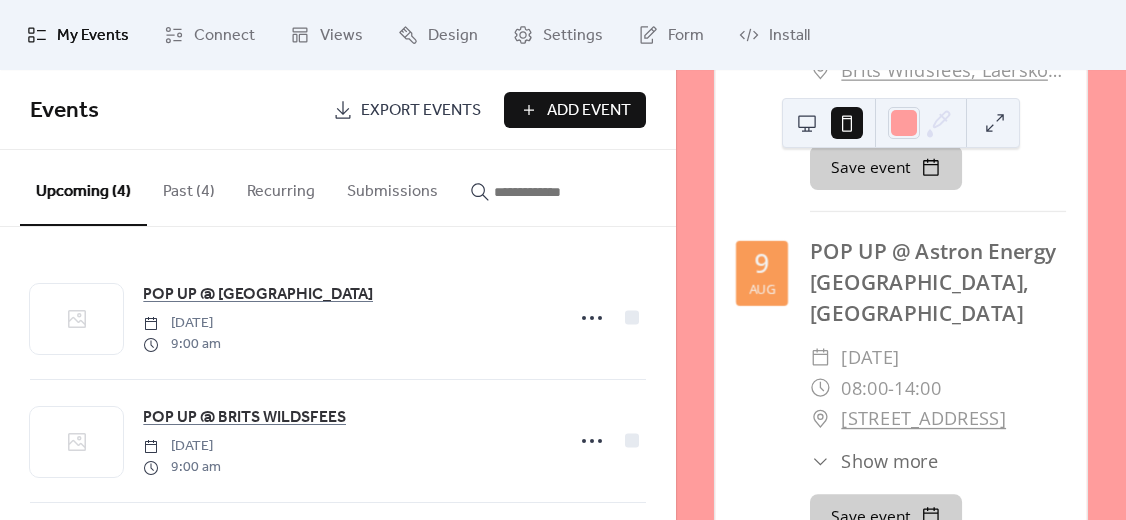click on "Add Event" at bounding box center (589, 111) 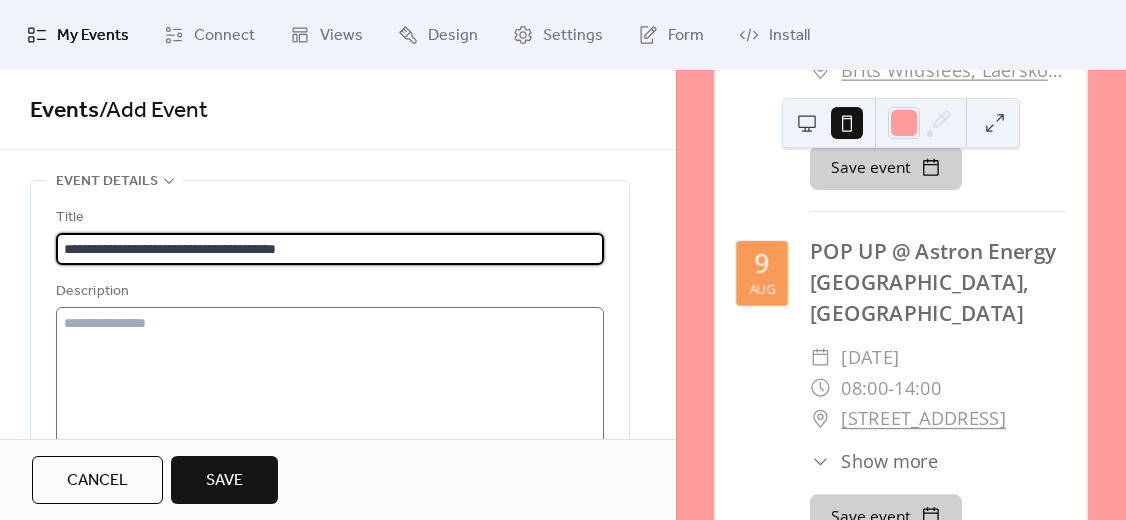 type on "**********" 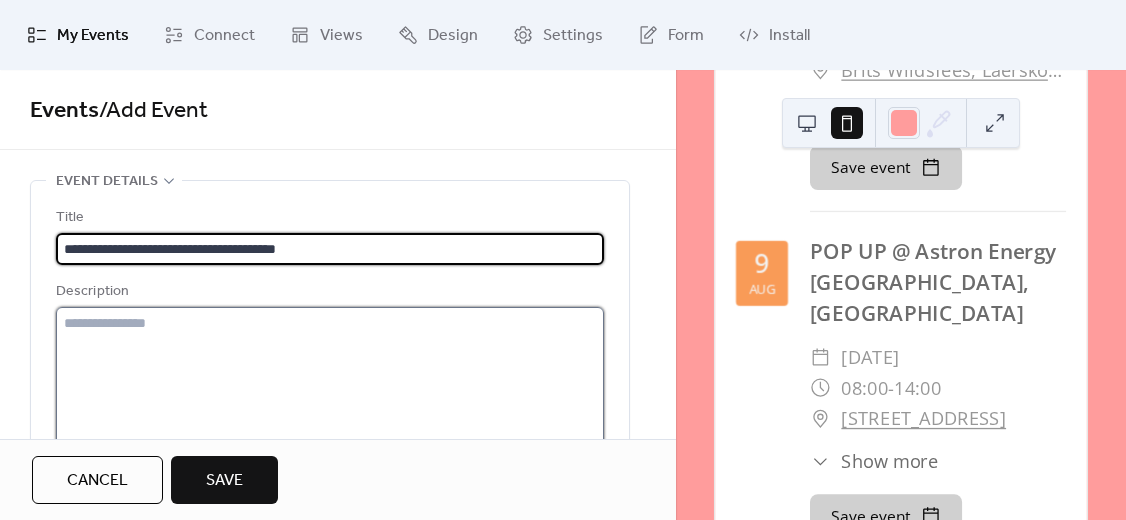 click at bounding box center (330, 383) 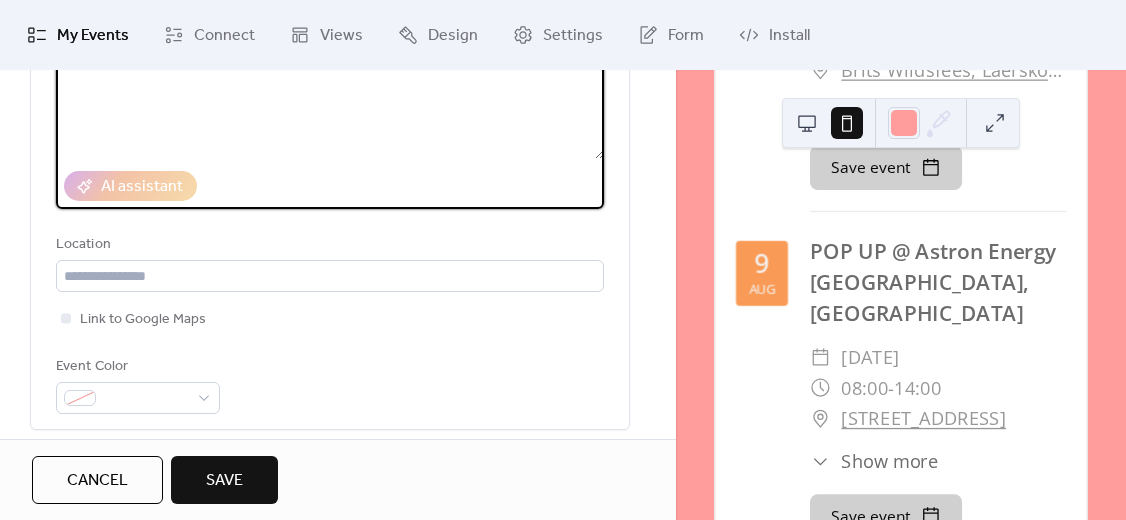 scroll, scrollTop: 400, scrollLeft: 0, axis: vertical 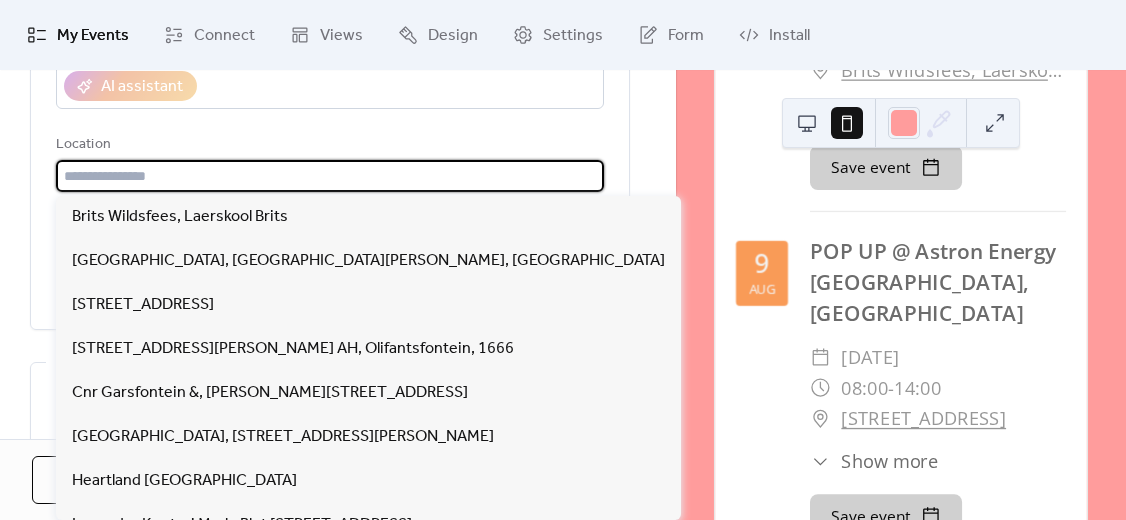 click at bounding box center [330, 176] 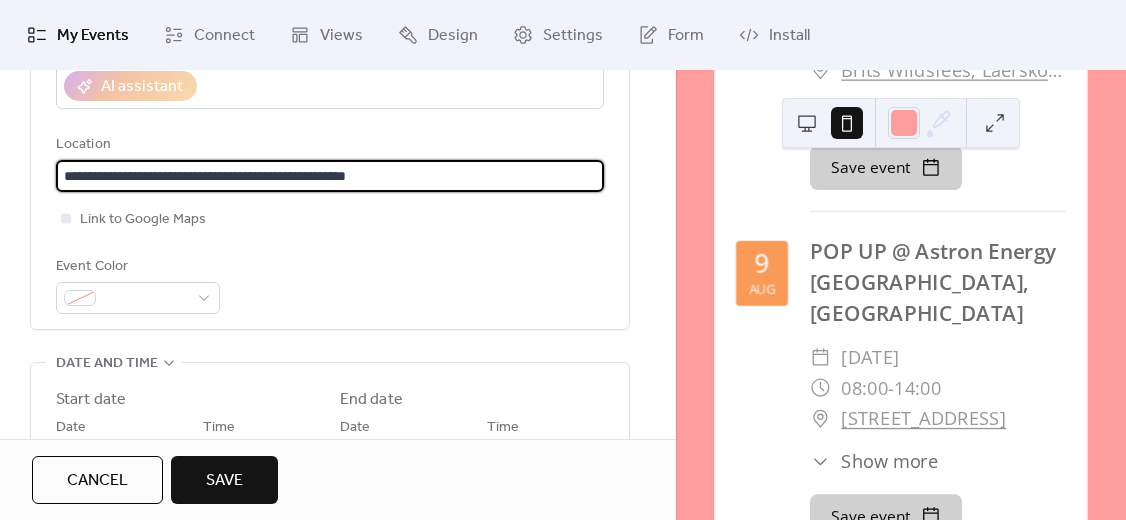 drag, startPoint x: 150, startPoint y: 181, endPoint x: 16, endPoint y: 180, distance: 134.00374 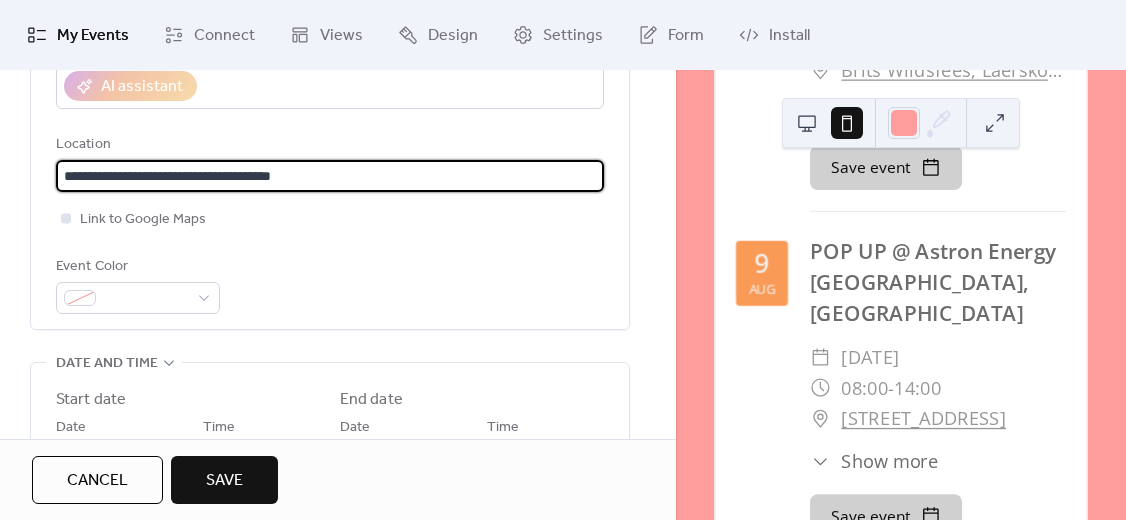 type on "**********" 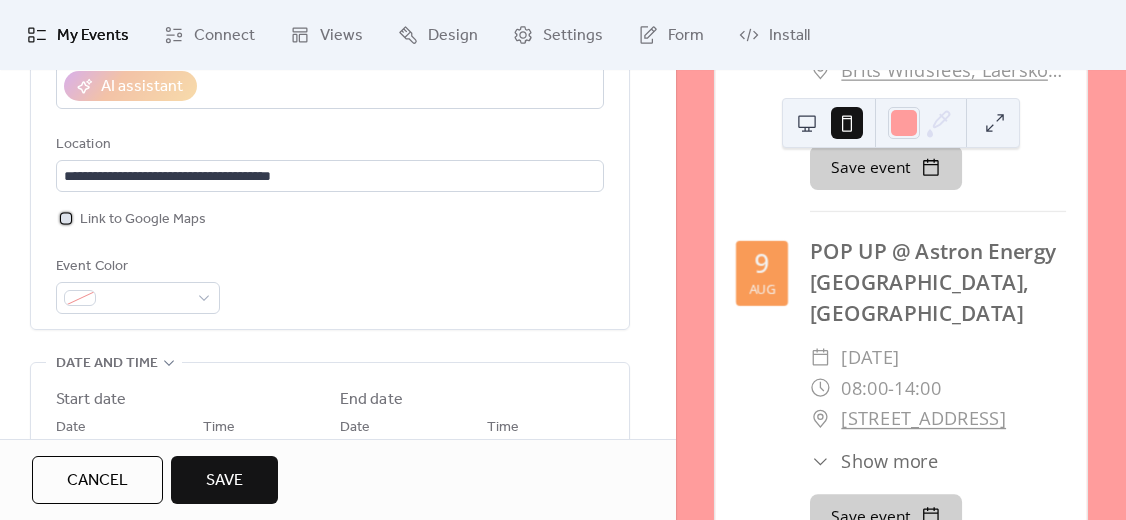 click at bounding box center (66, 218) 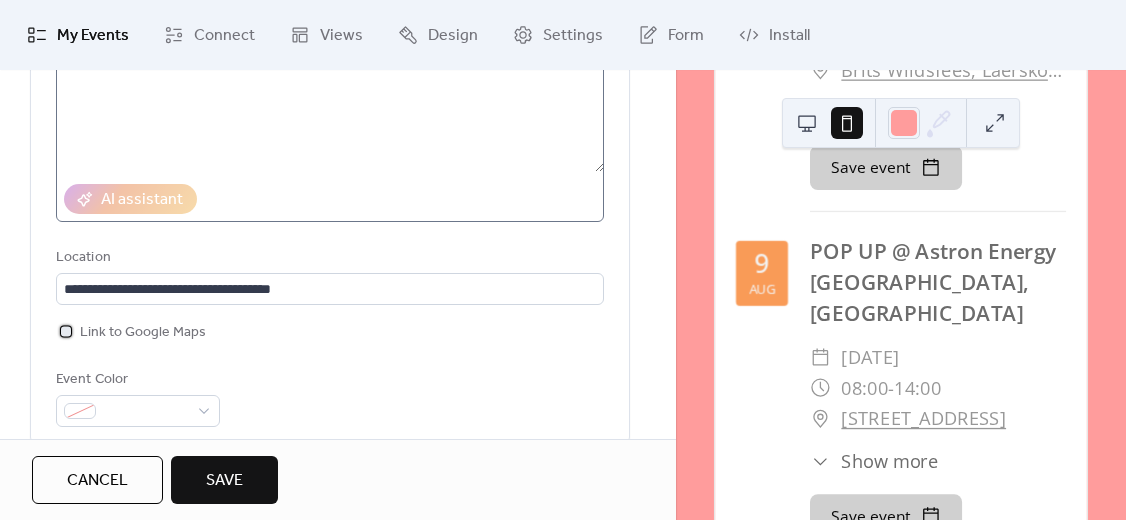 scroll, scrollTop: 200, scrollLeft: 0, axis: vertical 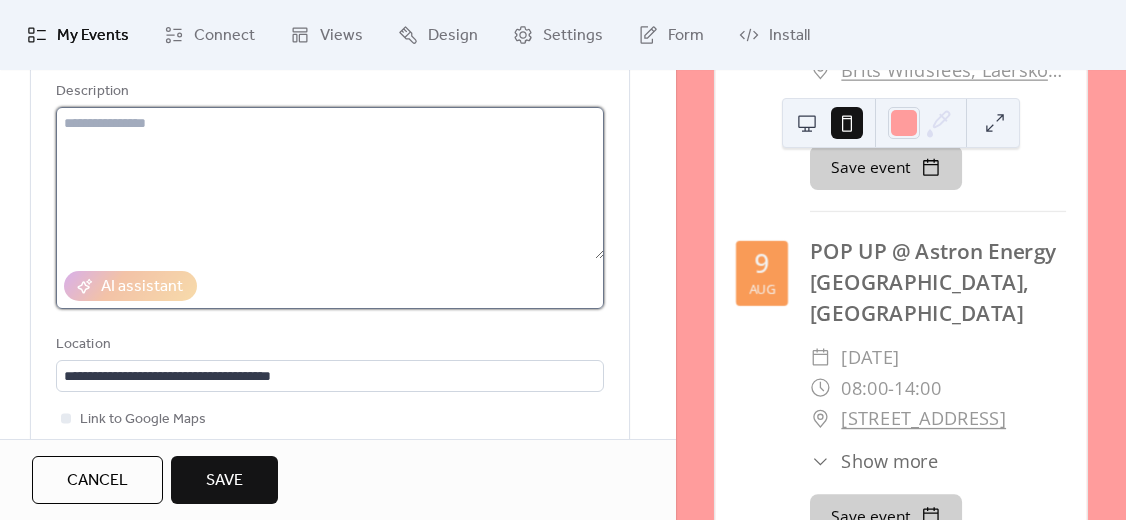 click at bounding box center [330, 183] 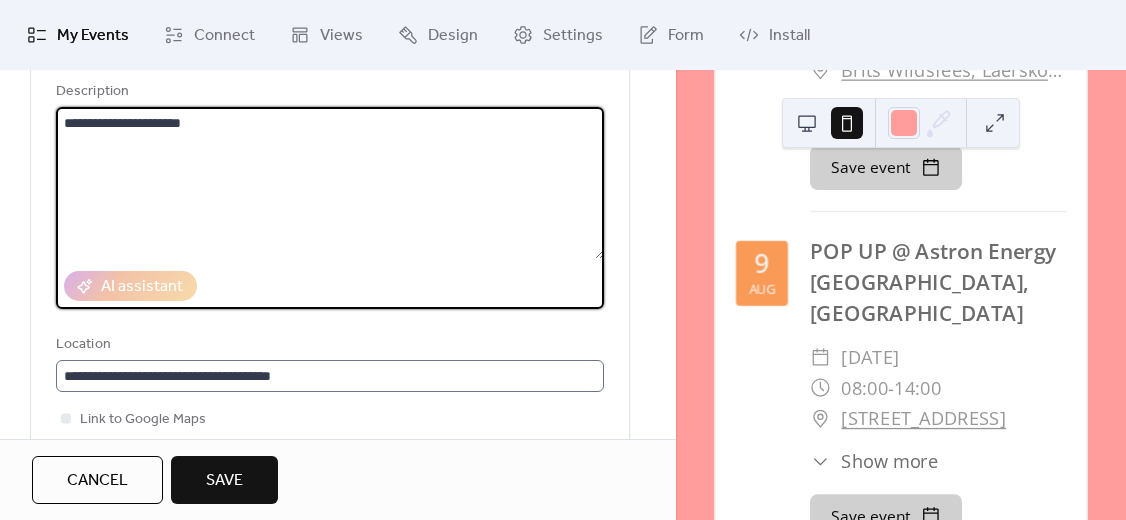type on "**********" 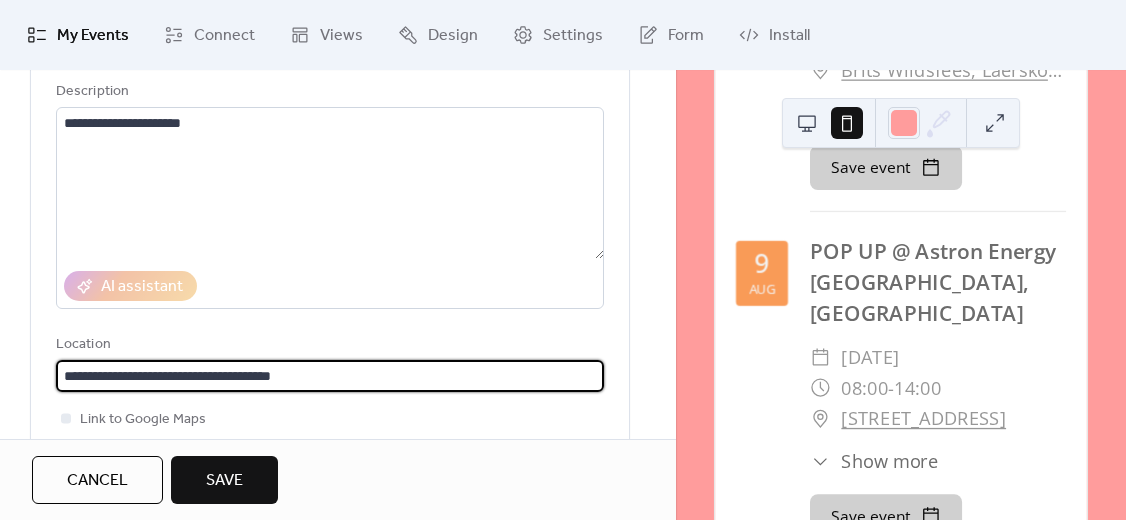 drag, startPoint x: 326, startPoint y: 374, endPoint x: 40, endPoint y: 359, distance: 286.3931 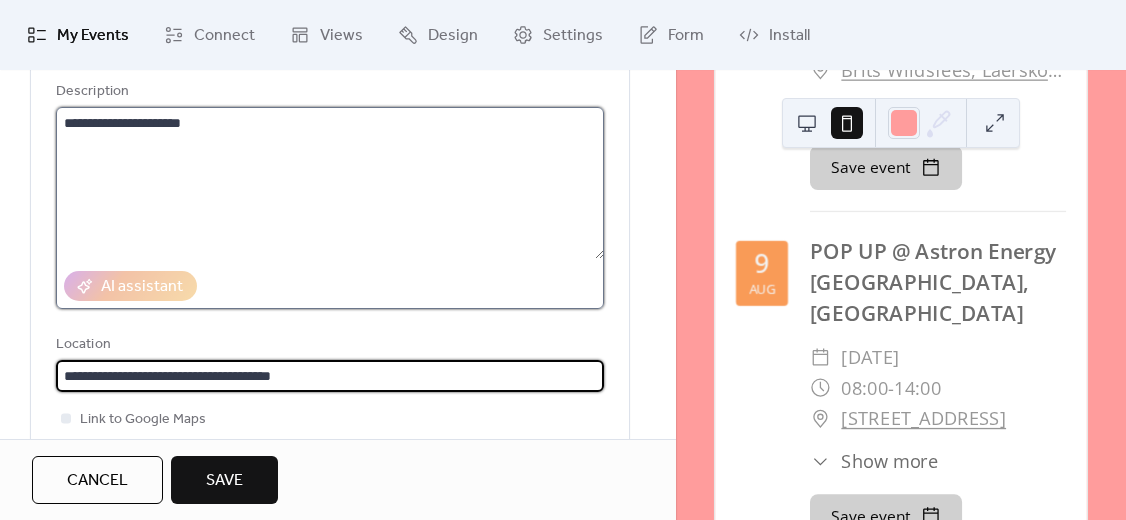 click on "**********" at bounding box center (330, 183) 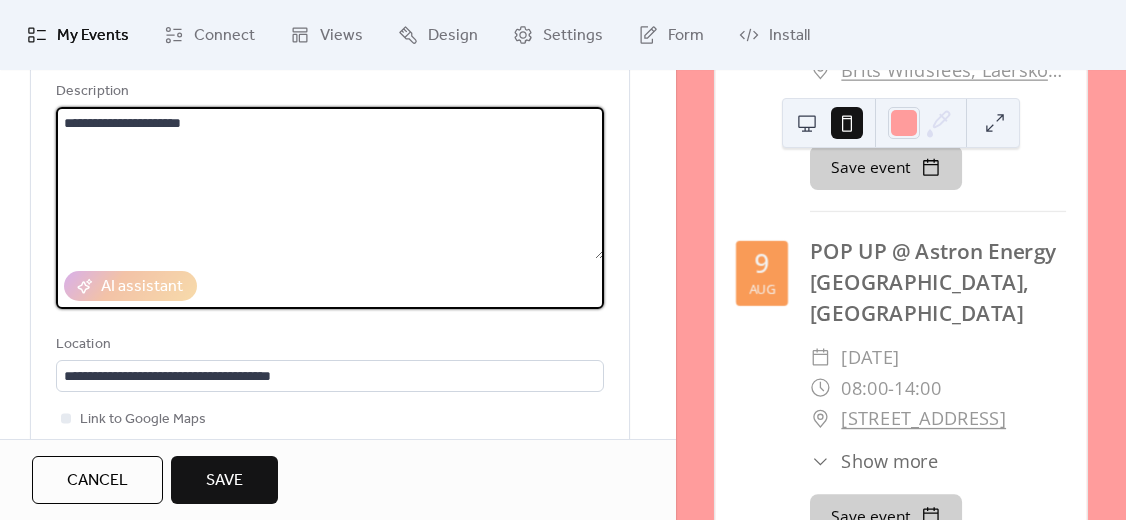 type 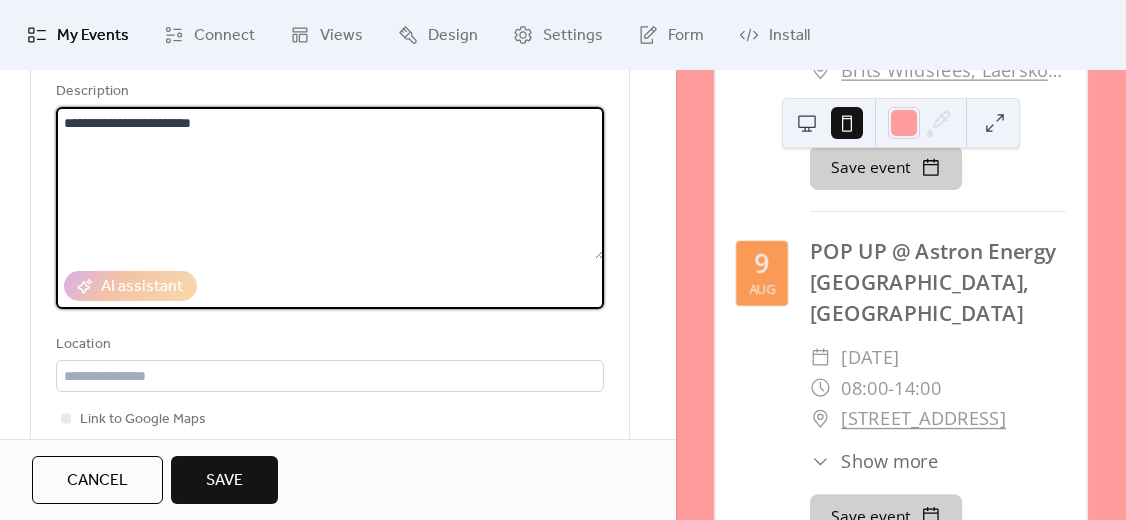 paste on "**********" 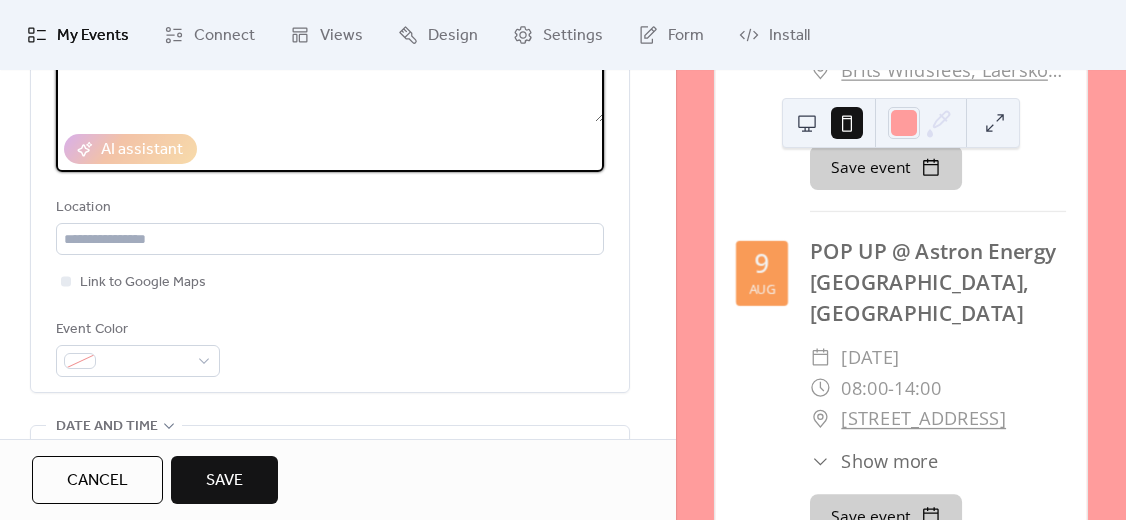 scroll, scrollTop: 400, scrollLeft: 0, axis: vertical 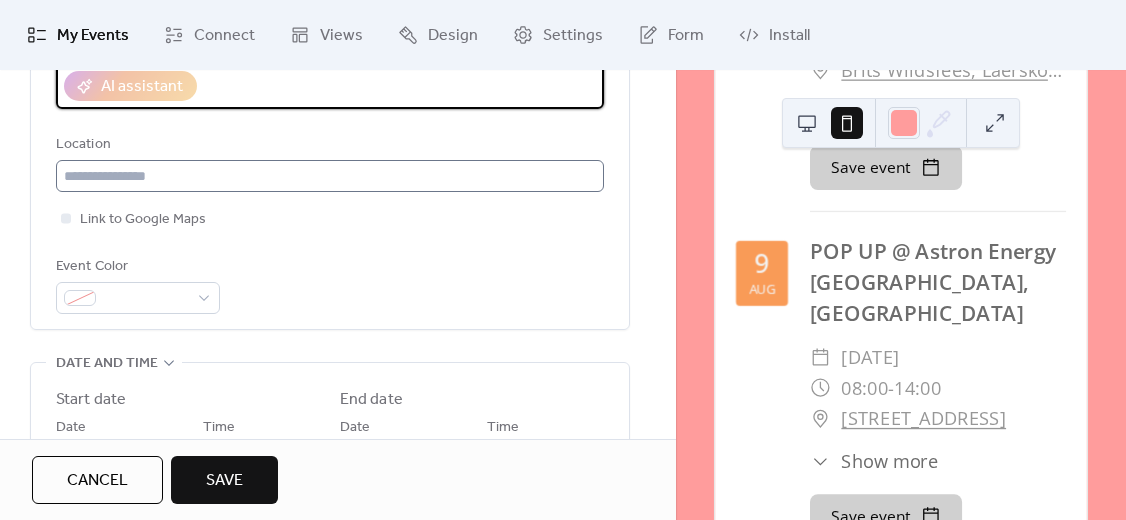 type on "**********" 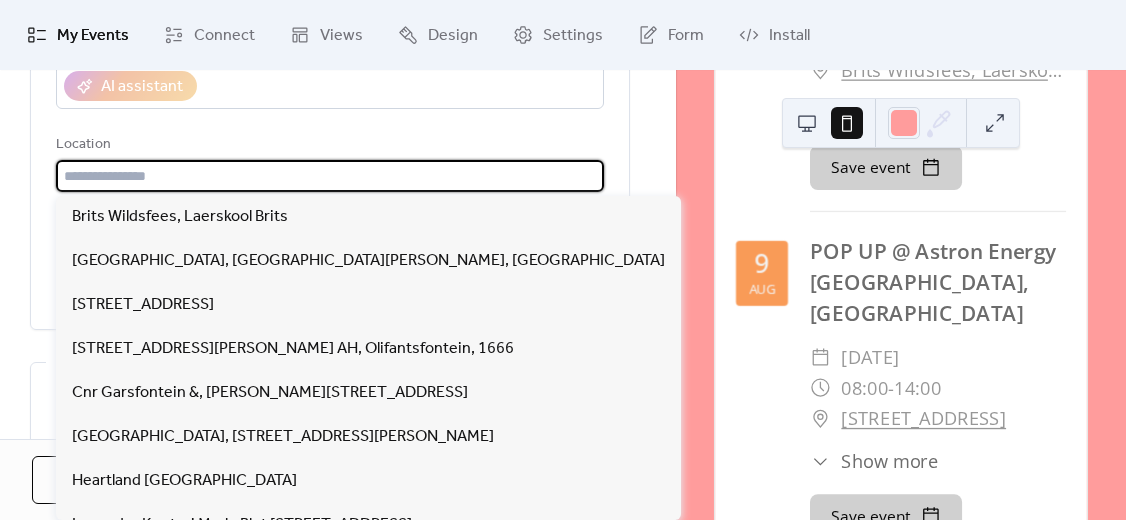 click at bounding box center [330, 176] 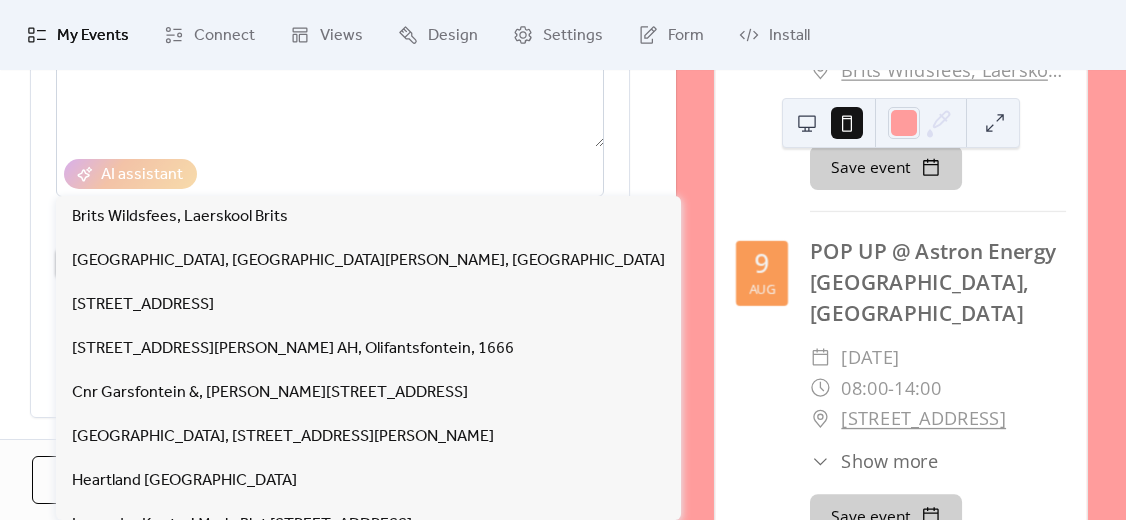 scroll, scrollTop: 100, scrollLeft: 0, axis: vertical 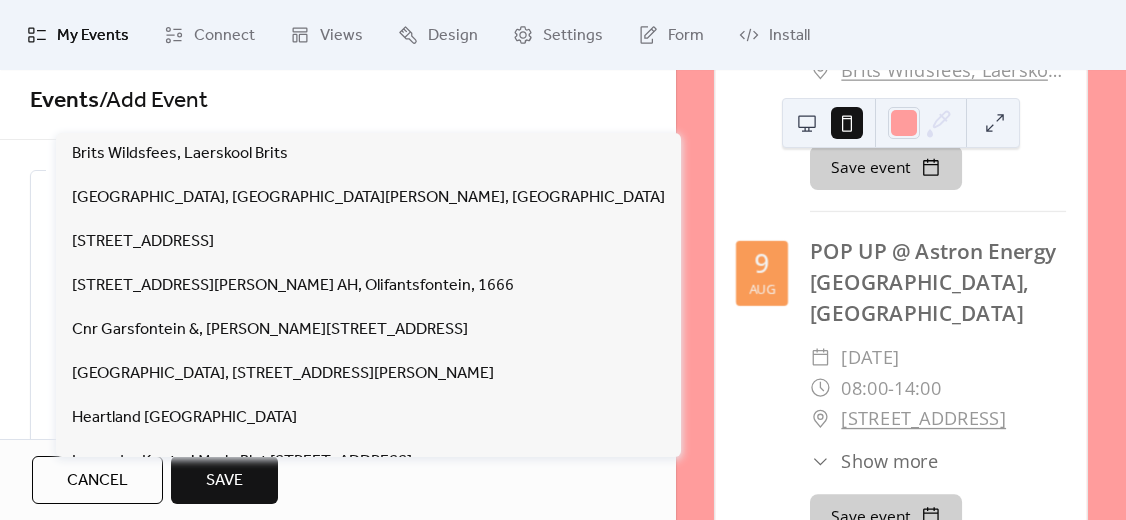 click on "Events  /  Add Event" at bounding box center [338, 100] 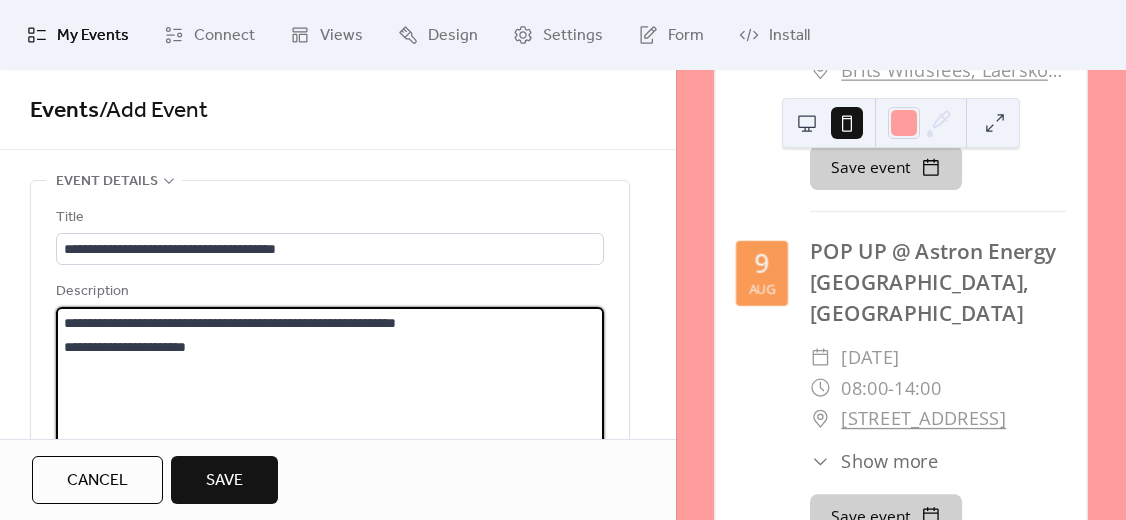 drag, startPoint x: 486, startPoint y: 326, endPoint x: 210, endPoint y: 326, distance: 276 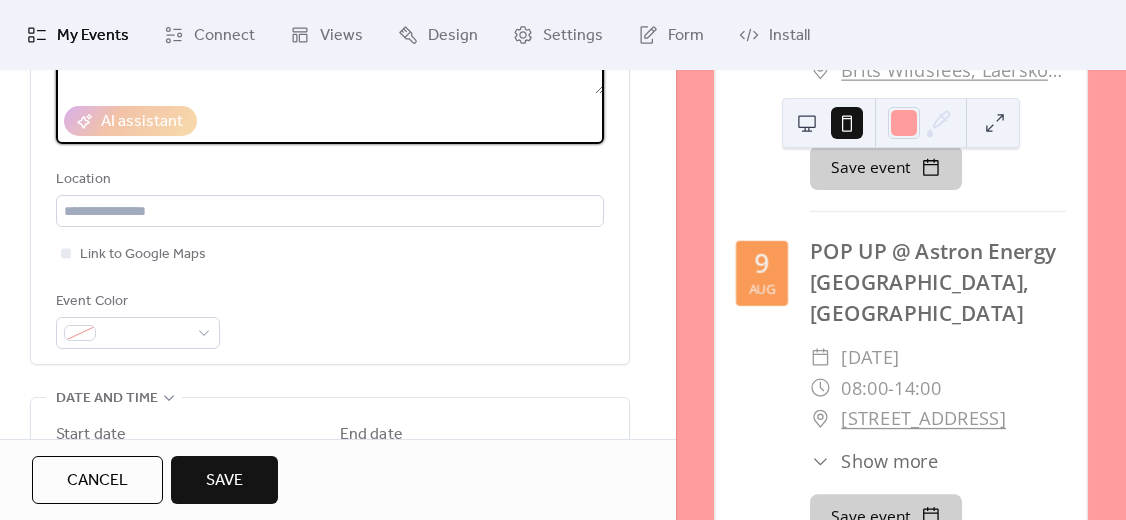 scroll, scrollTop: 400, scrollLeft: 0, axis: vertical 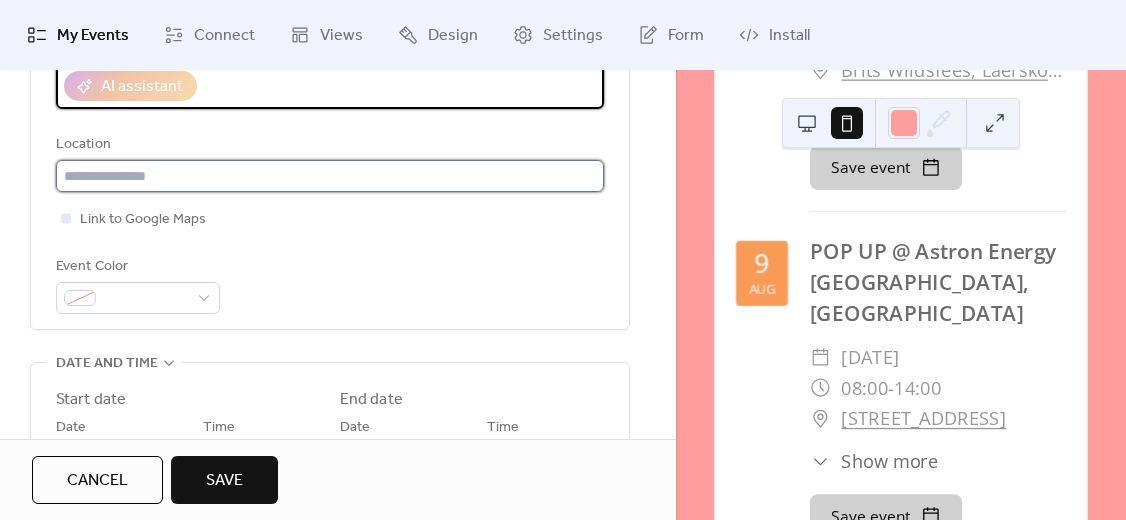 click at bounding box center (330, 176) 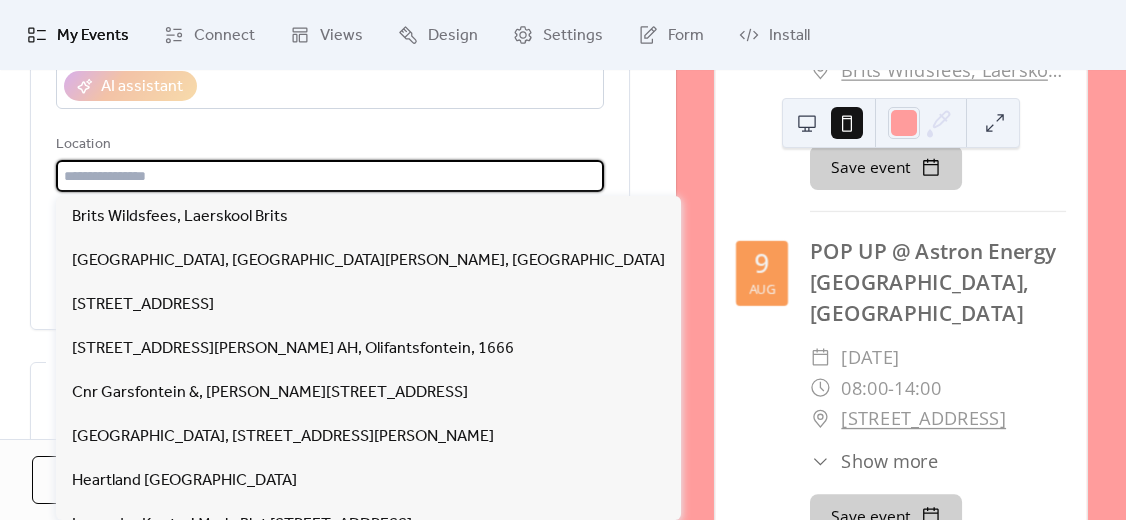 paste on "**********" 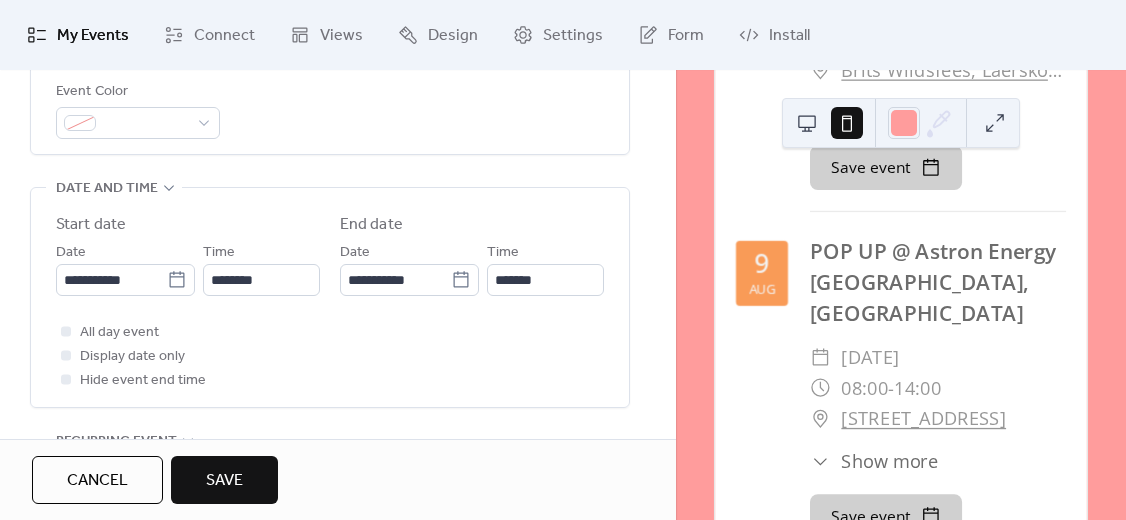 scroll, scrollTop: 600, scrollLeft: 0, axis: vertical 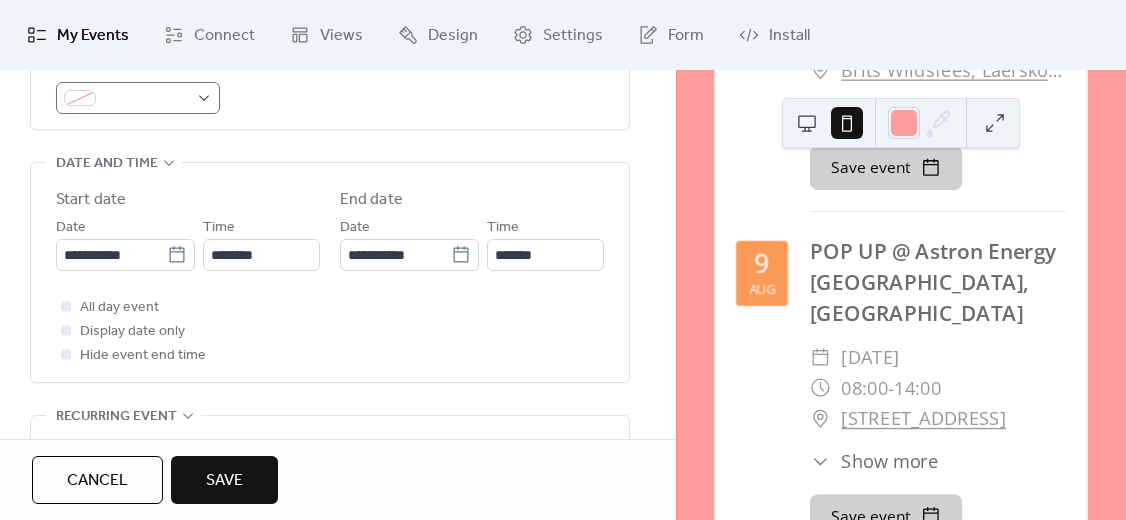 type on "**********" 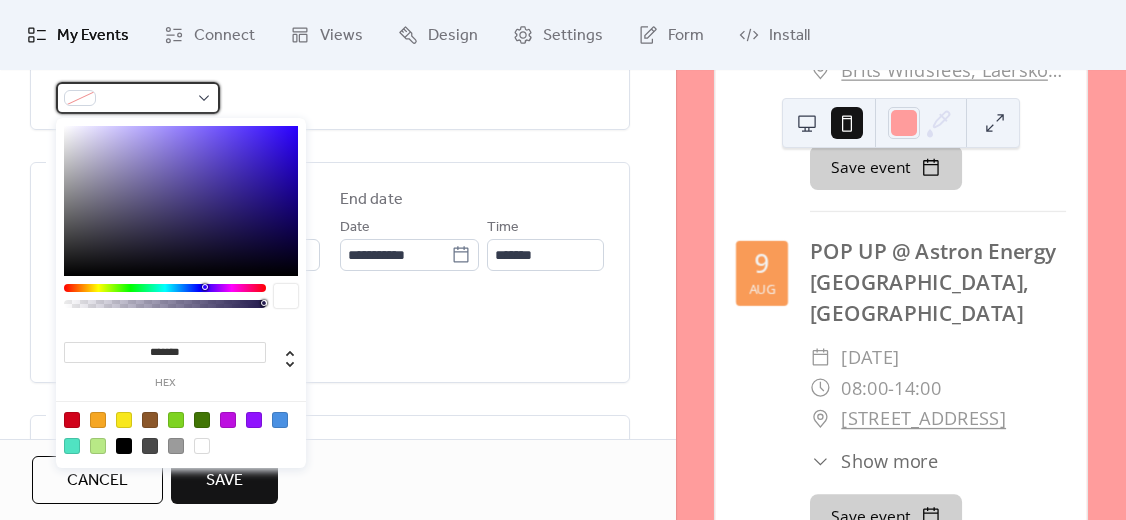 click at bounding box center [138, 98] 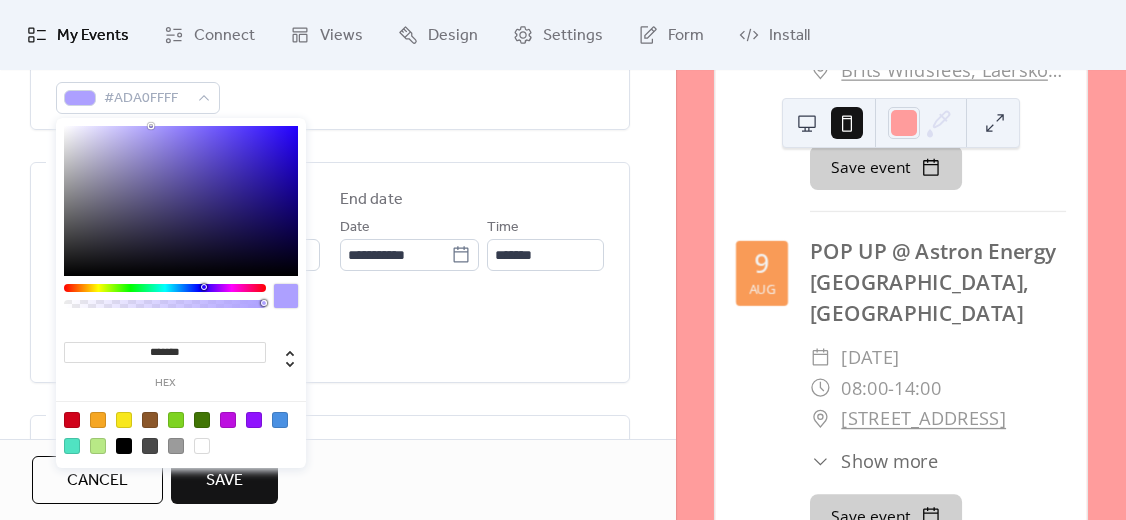 drag, startPoint x: 116, startPoint y: 147, endPoint x: 151, endPoint y: 120, distance: 44.20407 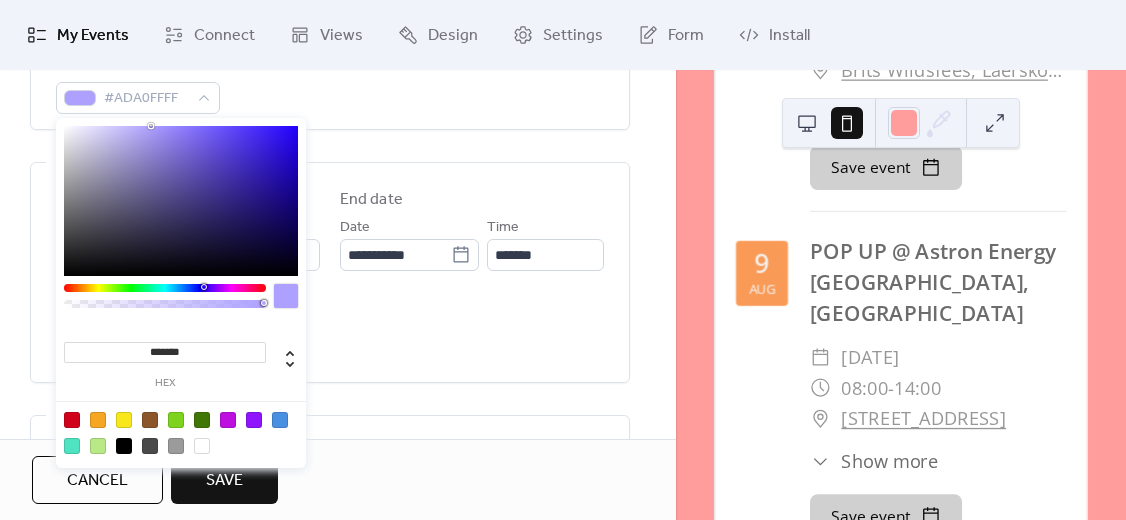click on "******* hex" at bounding box center [181, 295] 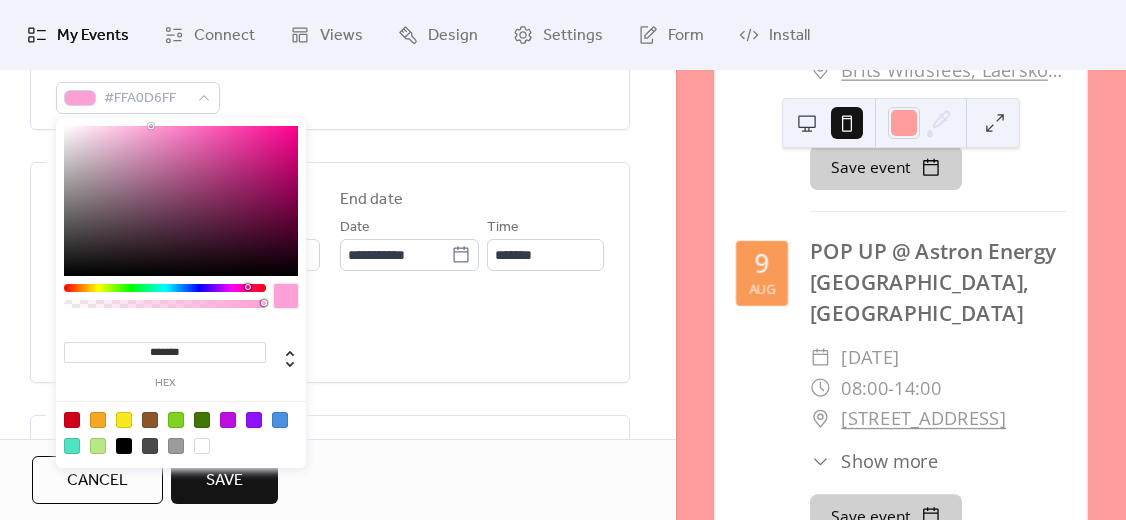 drag, startPoint x: 206, startPoint y: 290, endPoint x: 247, endPoint y: 283, distance: 41.59327 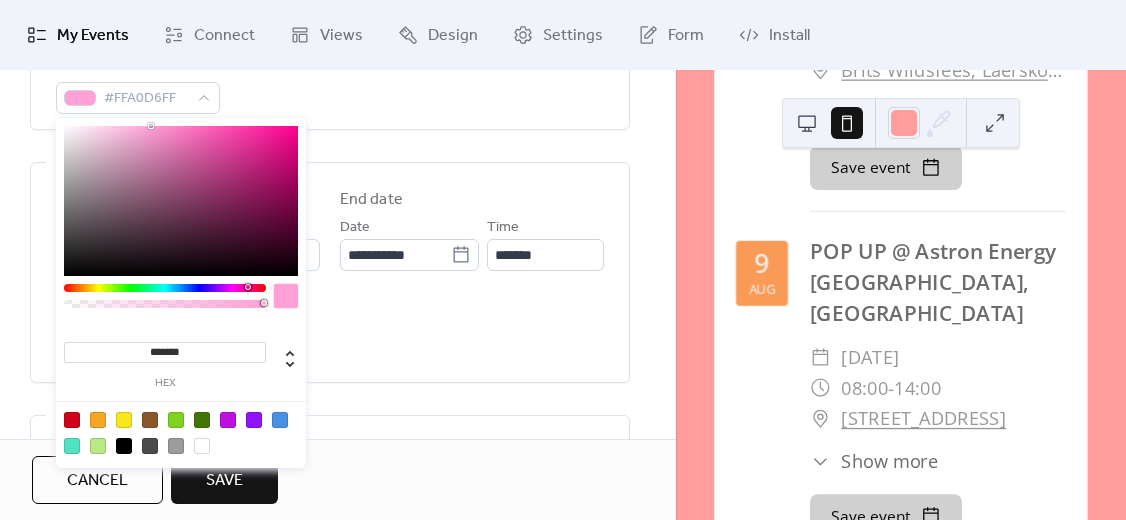 click on "******* hex" at bounding box center [181, 295] 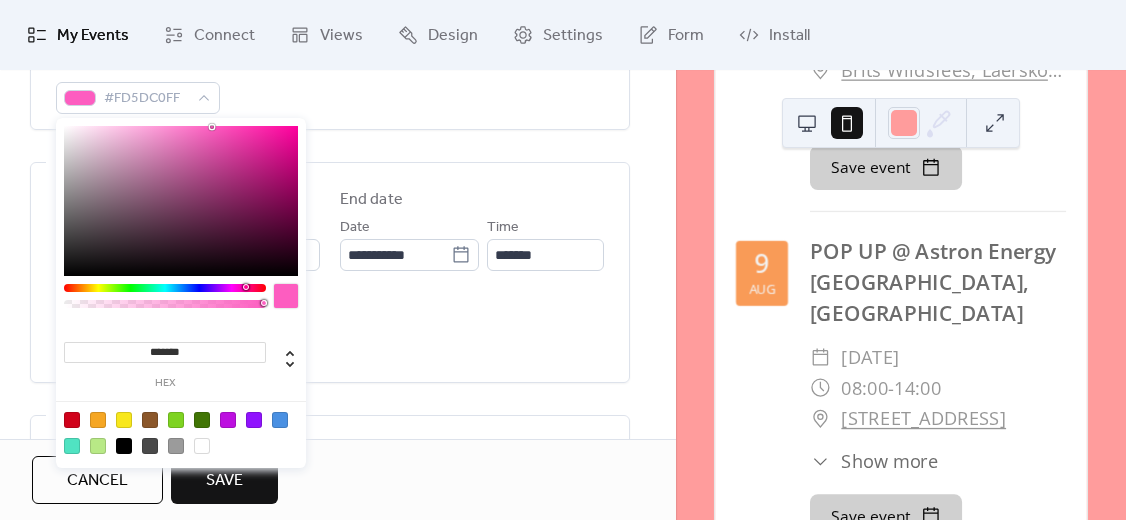 type on "*******" 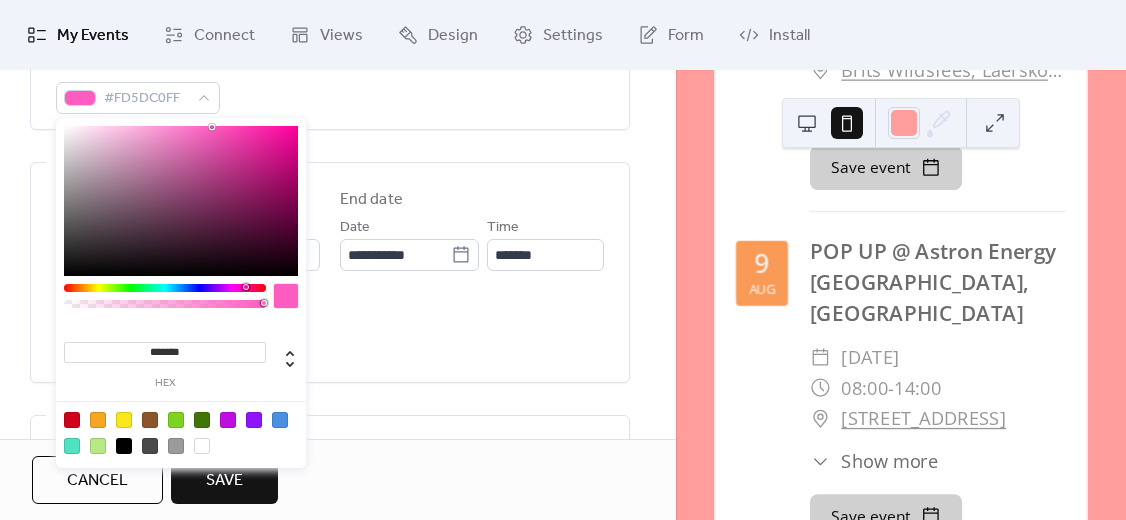 drag, startPoint x: 186, startPoint y: 126, endPoint x: 213, endPoint y: 127, distance: 27.018513 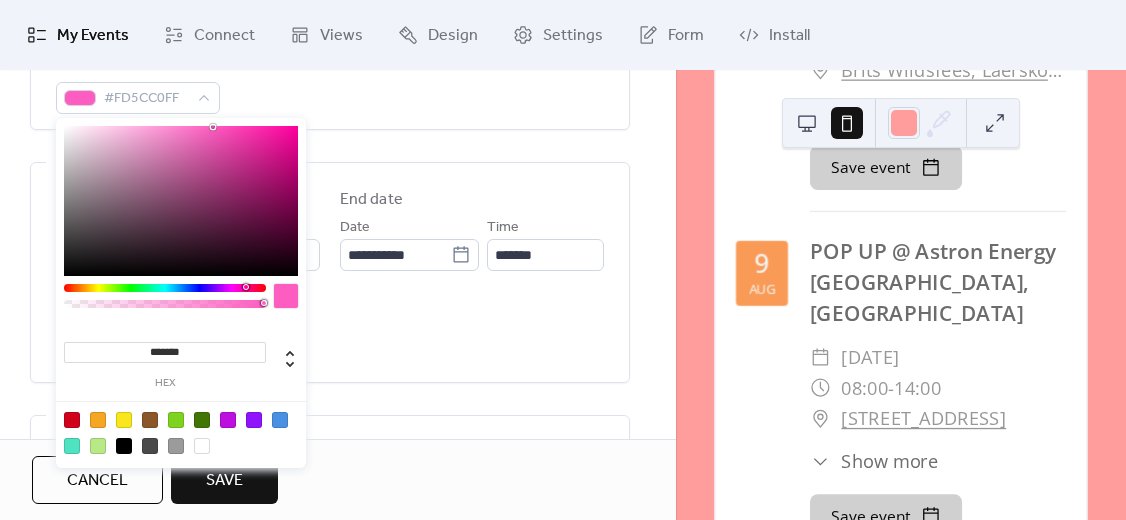 click on "All day event Display date only Hide event end time" at bounding box center (330, 331) 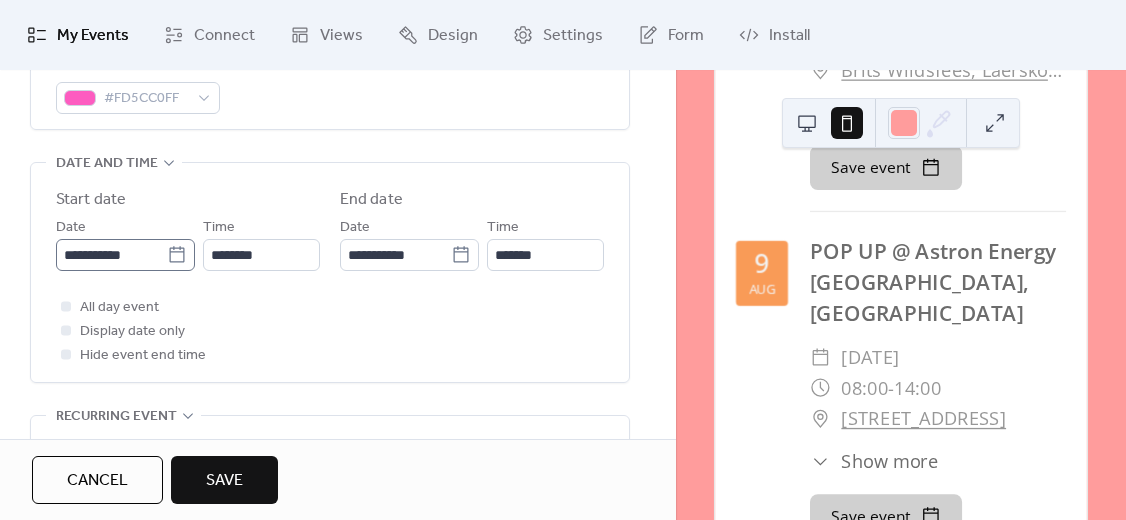 click 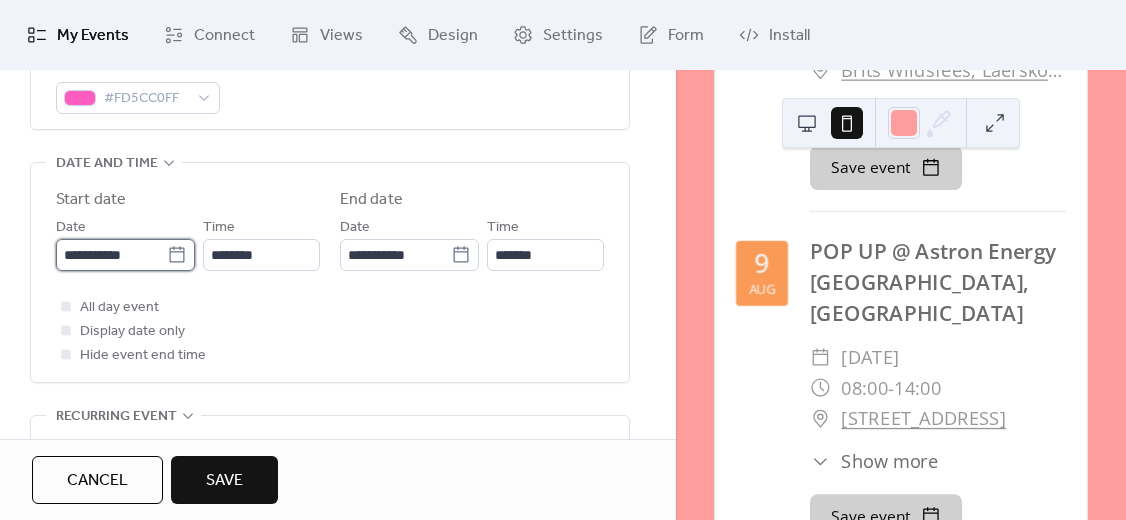 click on "**********" at bounding box center [111, 255] 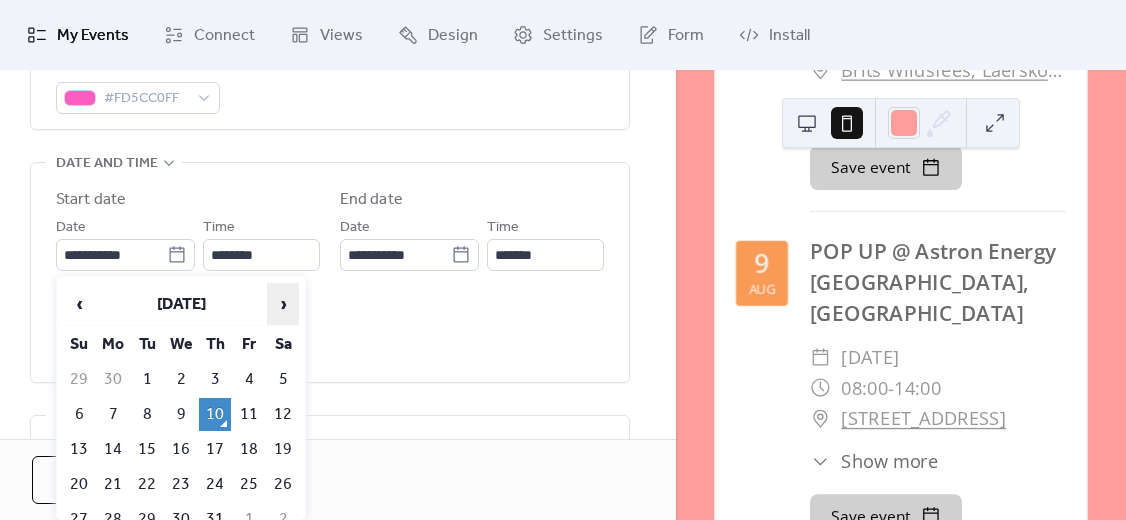 click on "›" at bounding box center [283, 304] 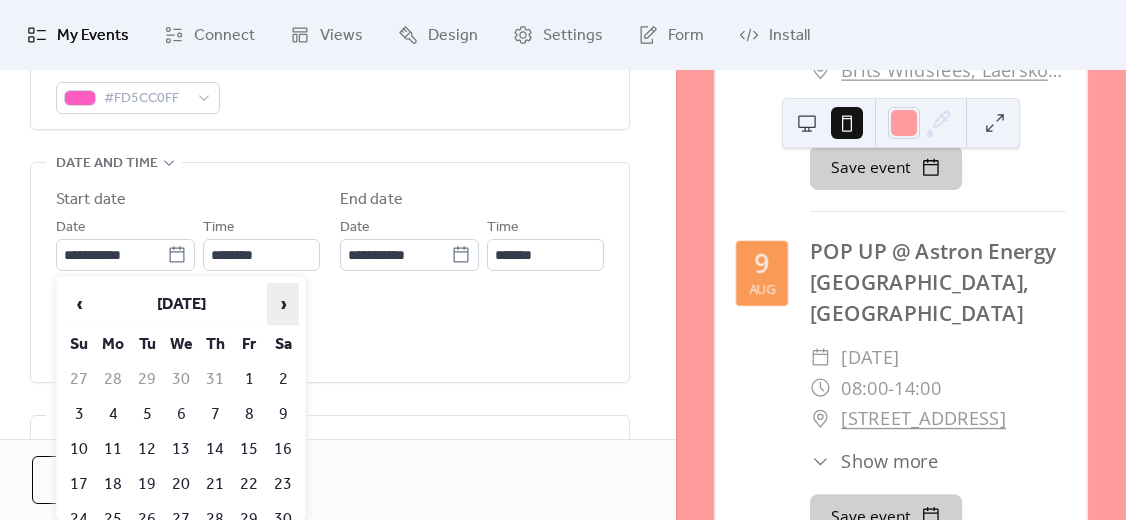 click on "›" at bounding box center (283, 304) 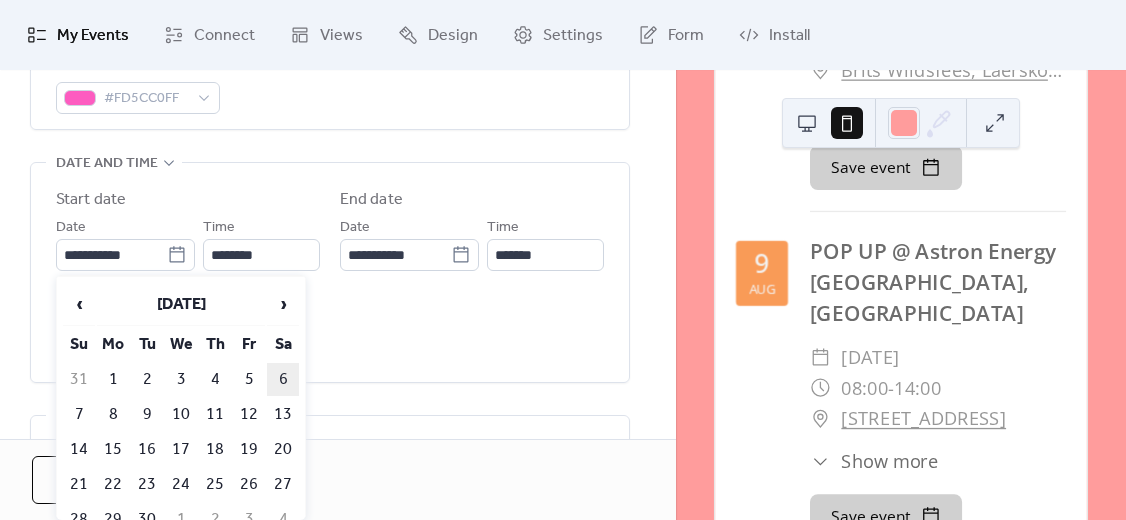 click on "6" at bounding box center [283, 379] 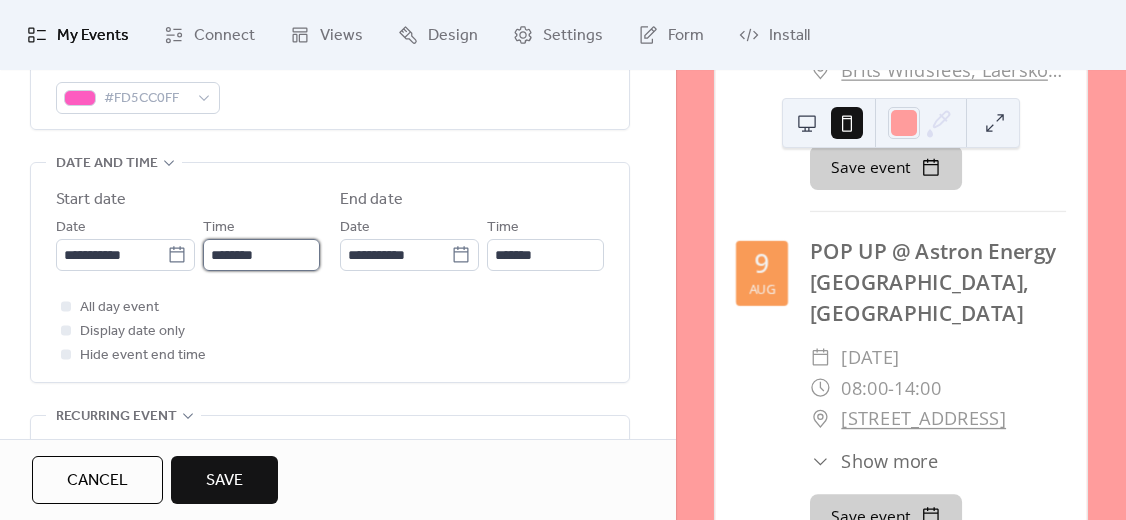 click on "********" at bounding box center [261, 255] 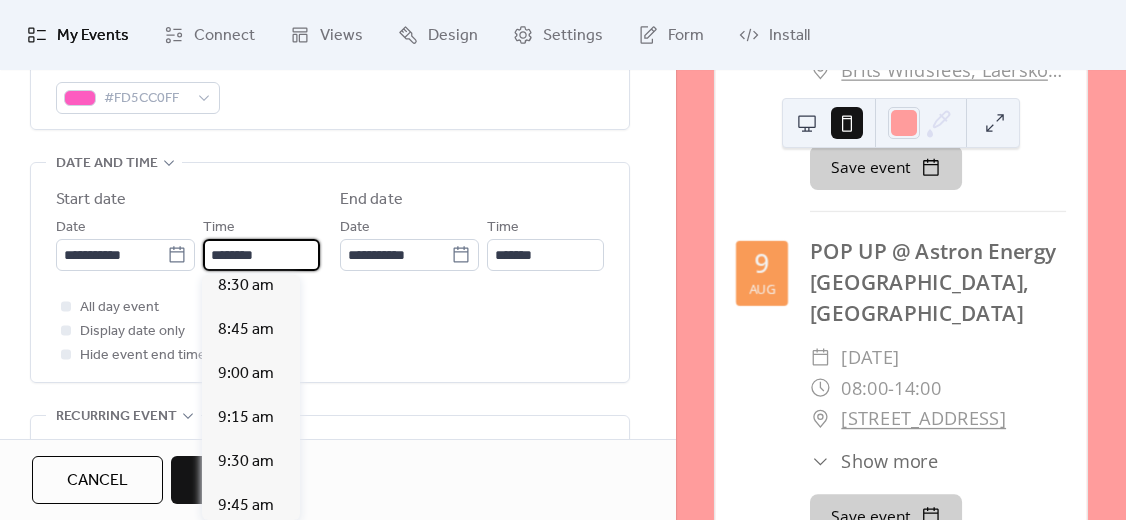 scroll, scrollTop: 1412, scrollLeft: 0, axis: vertical 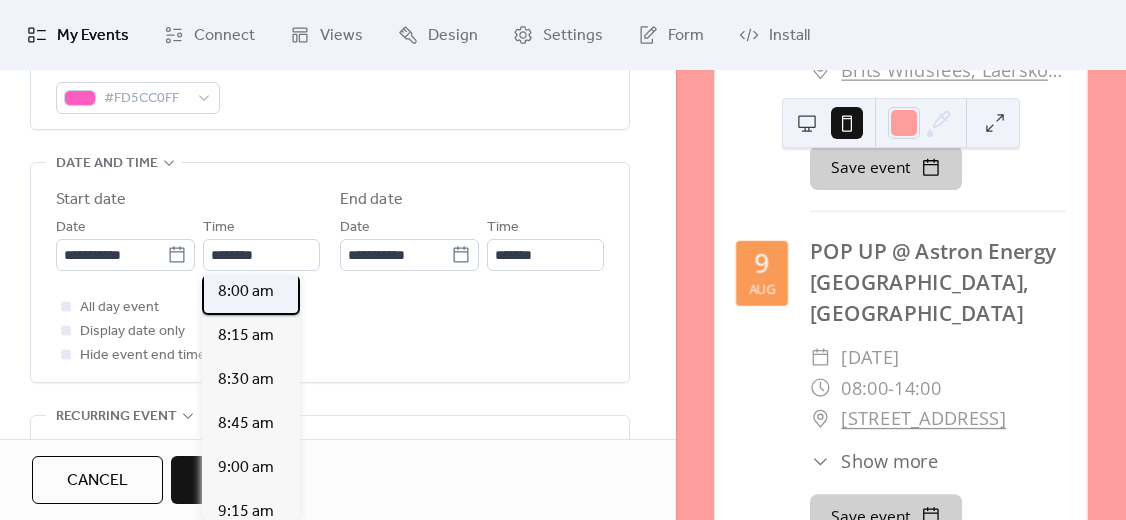 click on "8:00 am" at bounding box center [246, 292] 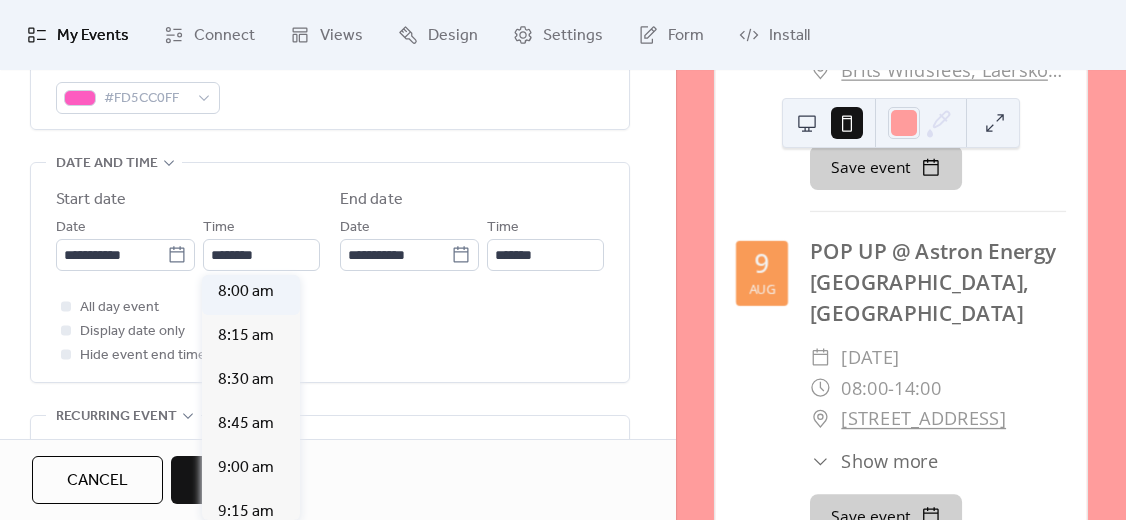 type on "*******" 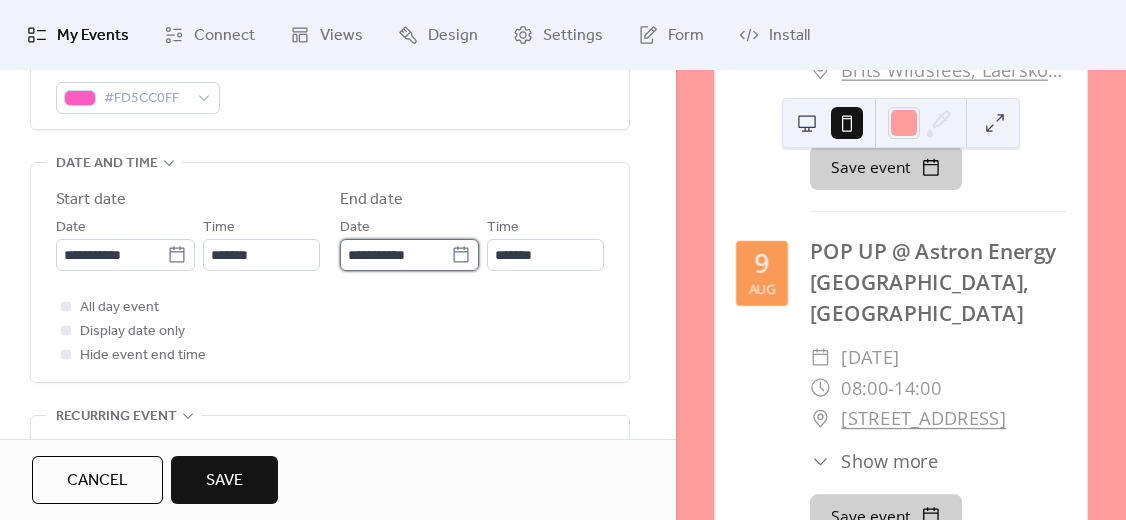 click on "**********" at bounding box center (395, 255) 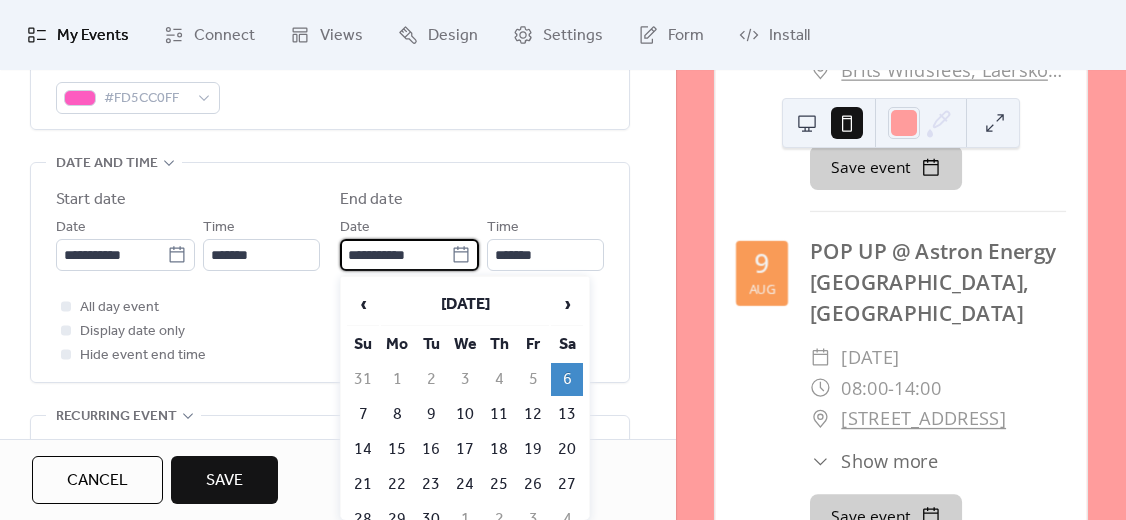click on "6" at bounding box center [567, 379] 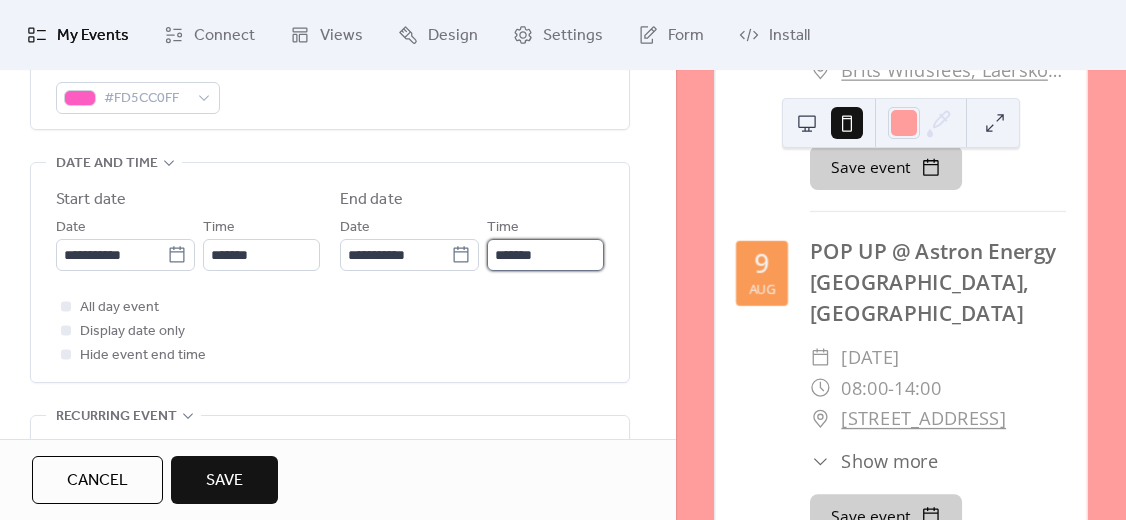 click on "*******" at bounding box center [545, 255] 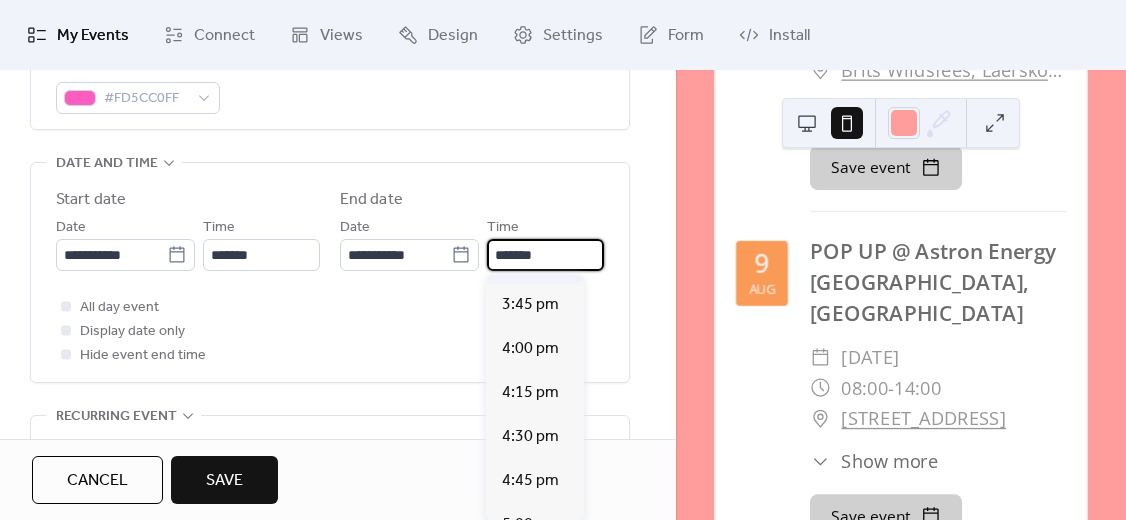 scroll, scrollTop: 1300, scrollLeft: 0, axis: vertical 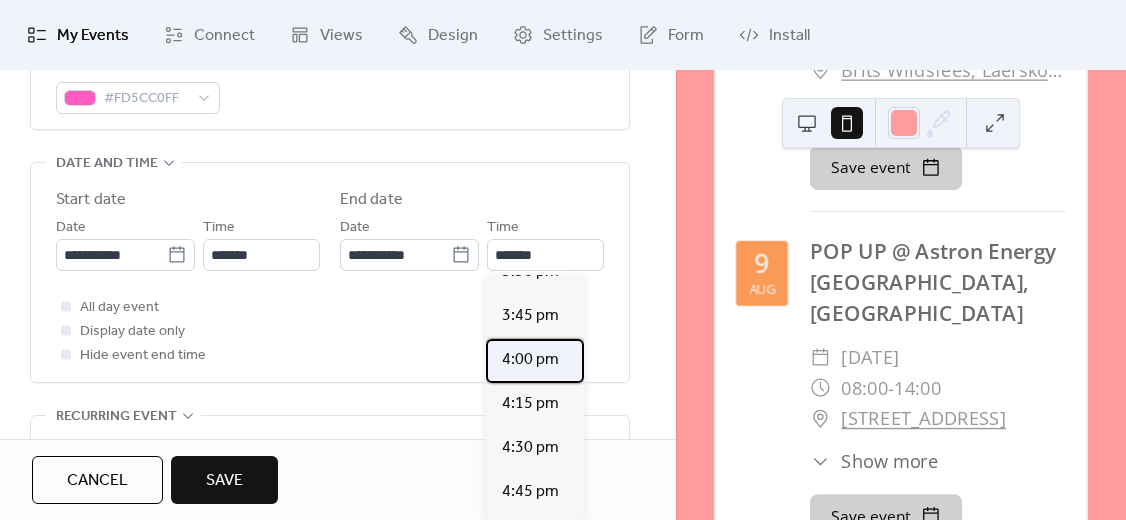 click on "4:00 pm" at bounding box center (530, 360) 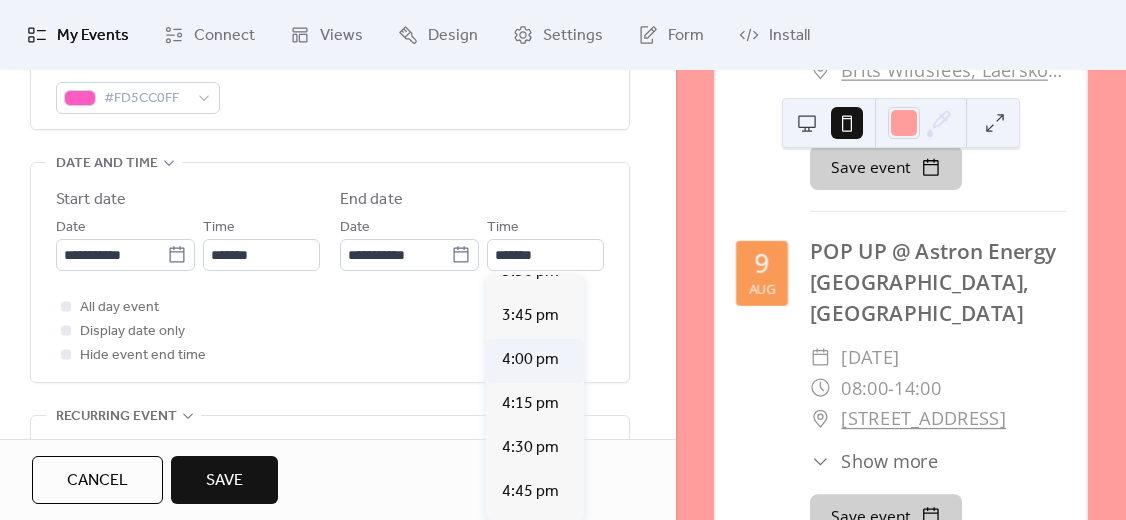 type on "*******" 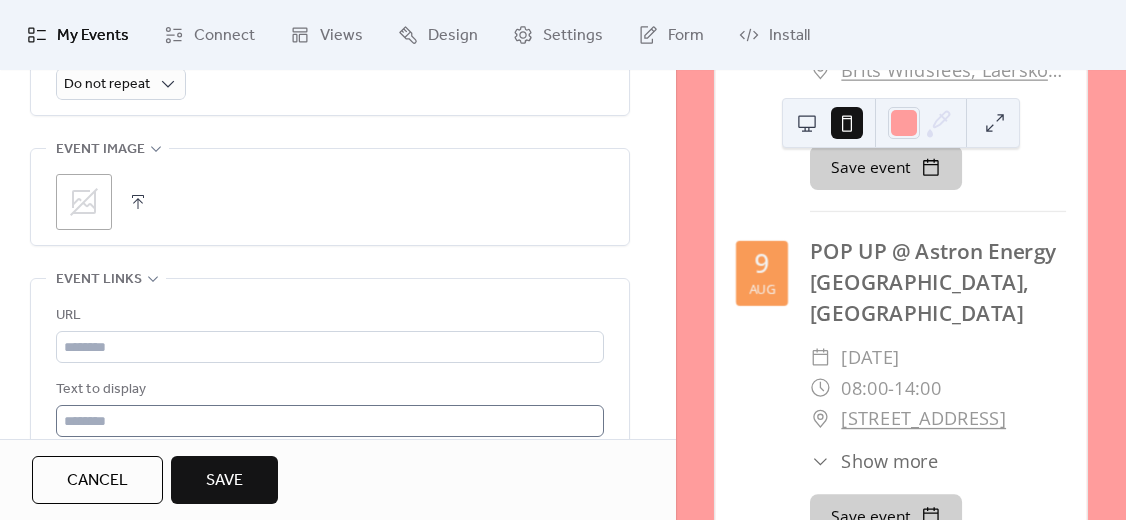 scroll, scrollTop: 1000, scrollLeft: 0, axis: vertical 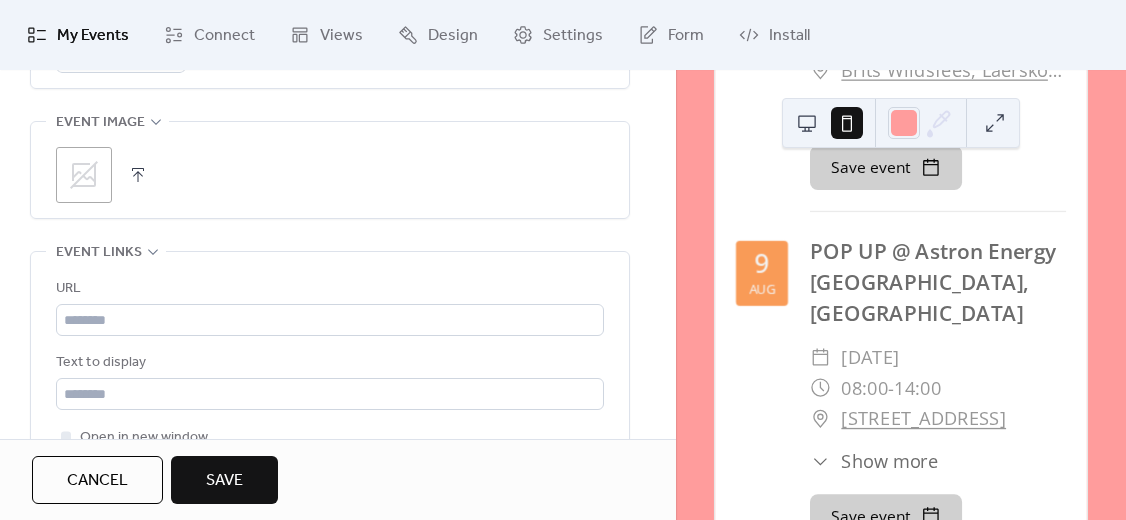 click on "Save" at bounding box center [224, 481] 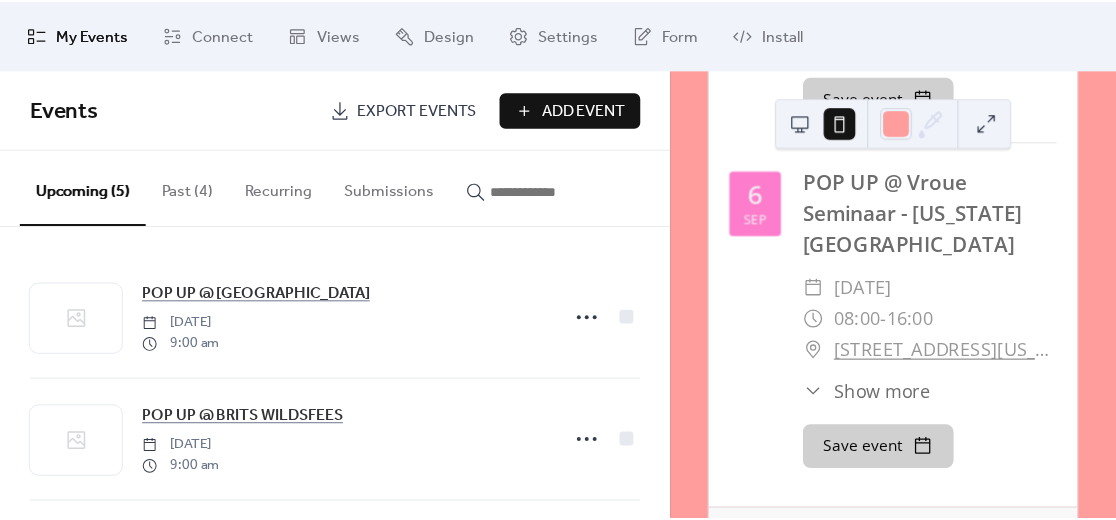 scroll, scrollTop: 1488, scrollLeft: 0, axis: vertical 